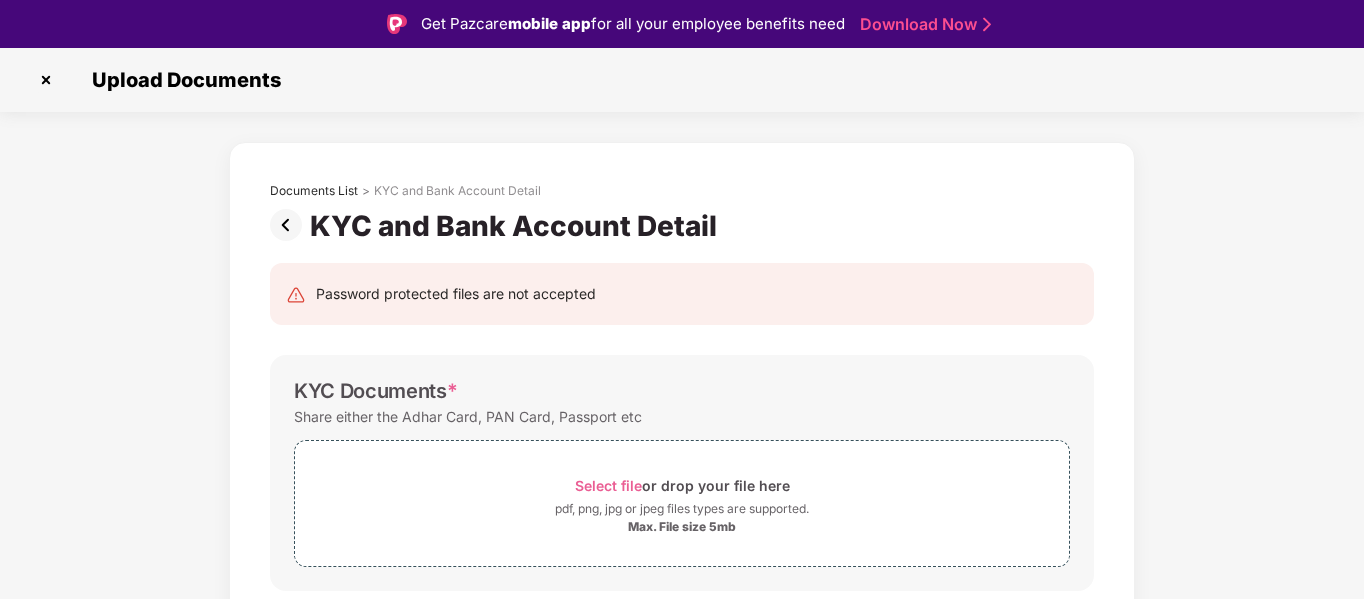 scroll, scrollTop: 0, scrollLeft: 0, axis: both 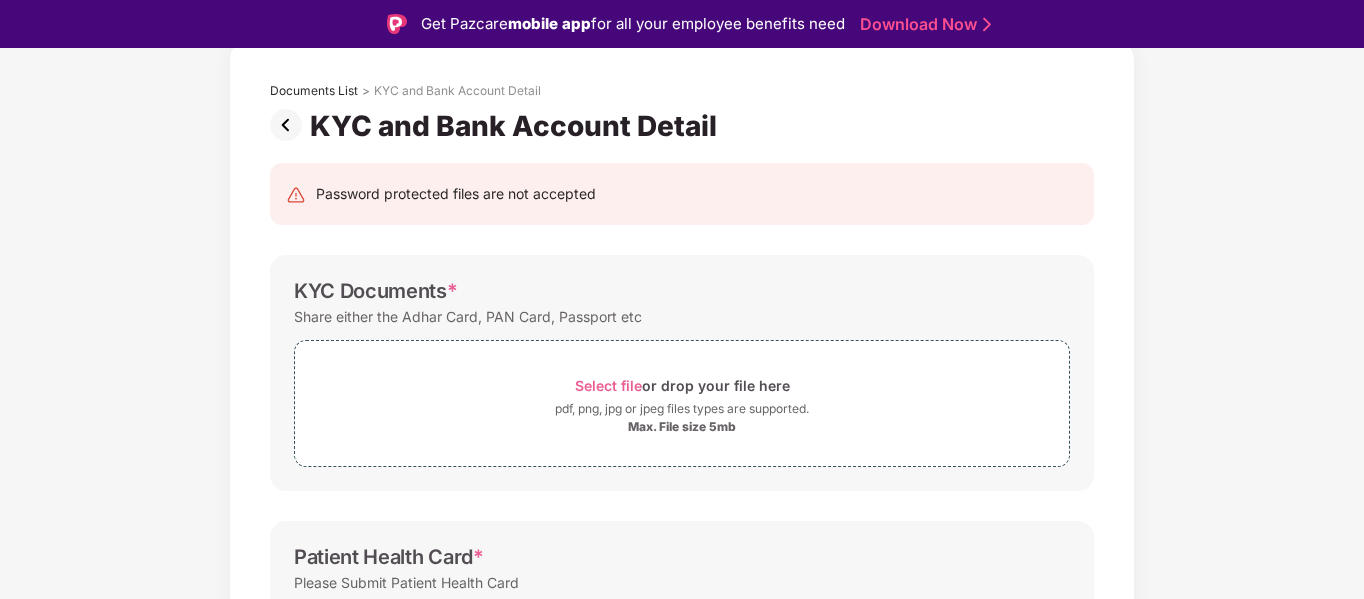 click at bounding box center [290, 125] 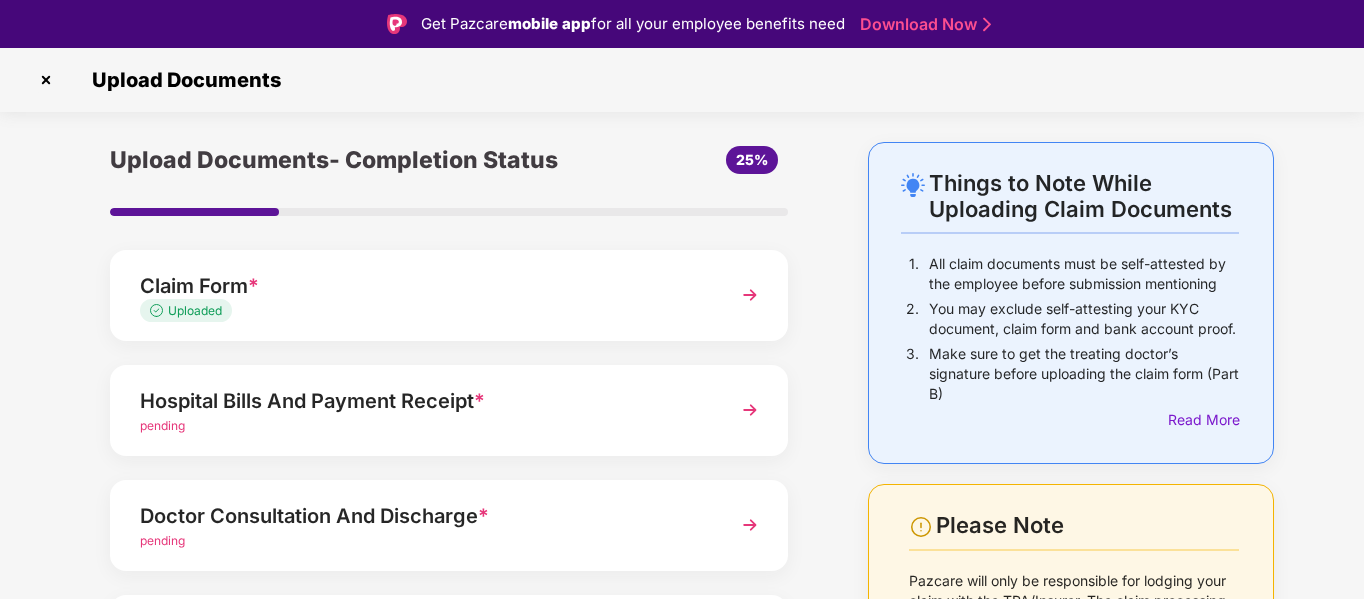 scroll, scrollTop: 200, scrollLeft: 0, axis: vertical 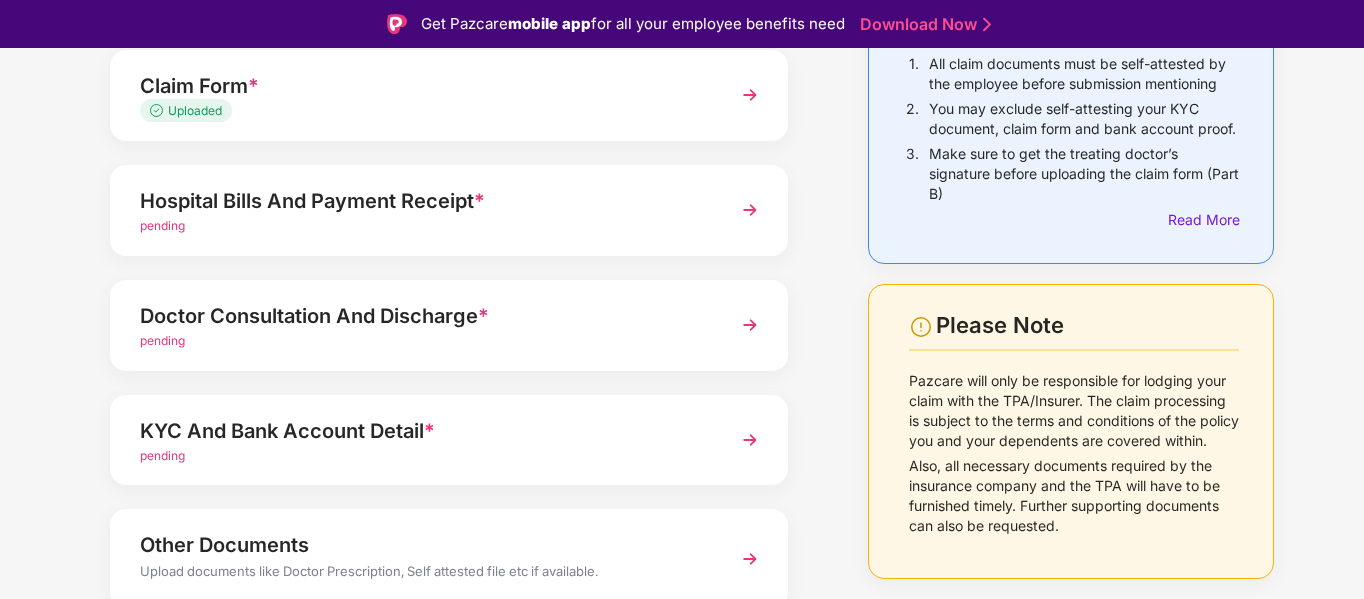 click on "Hospital Bills And Payment Receipt *" at bounding box center [423, 201] 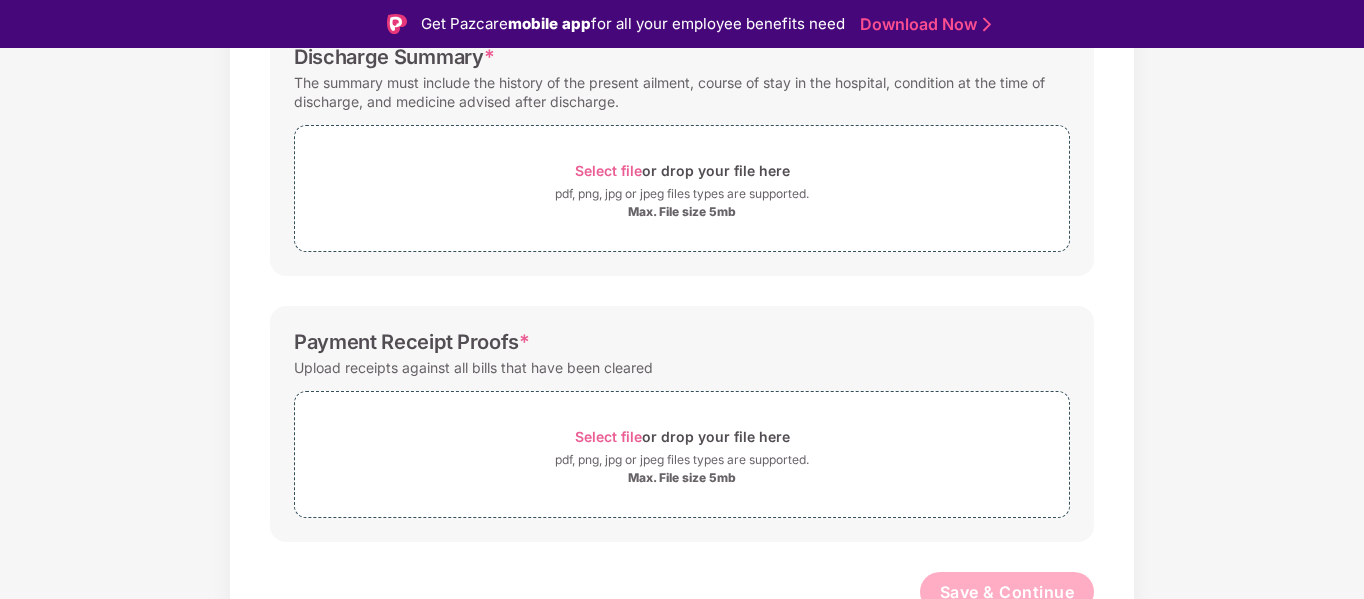 scroll, scrollTop: 616, scrollLeft: 0, axis: vertical 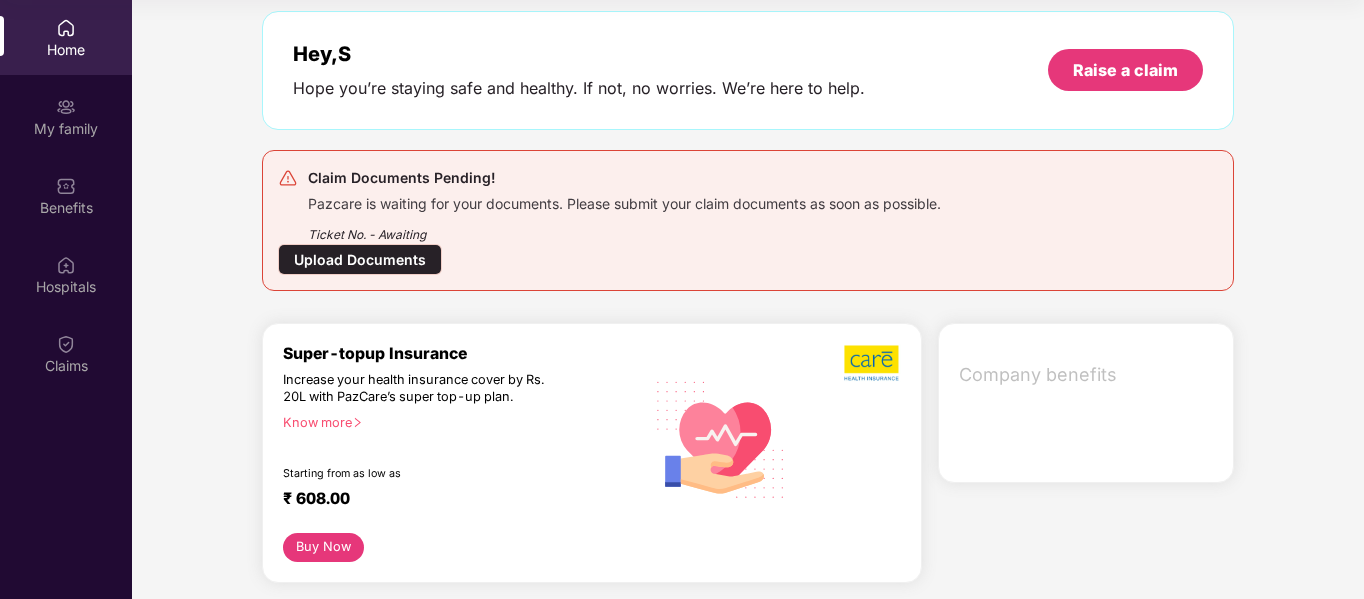 click on "Upload Documents" at bounding box center (360, 259) 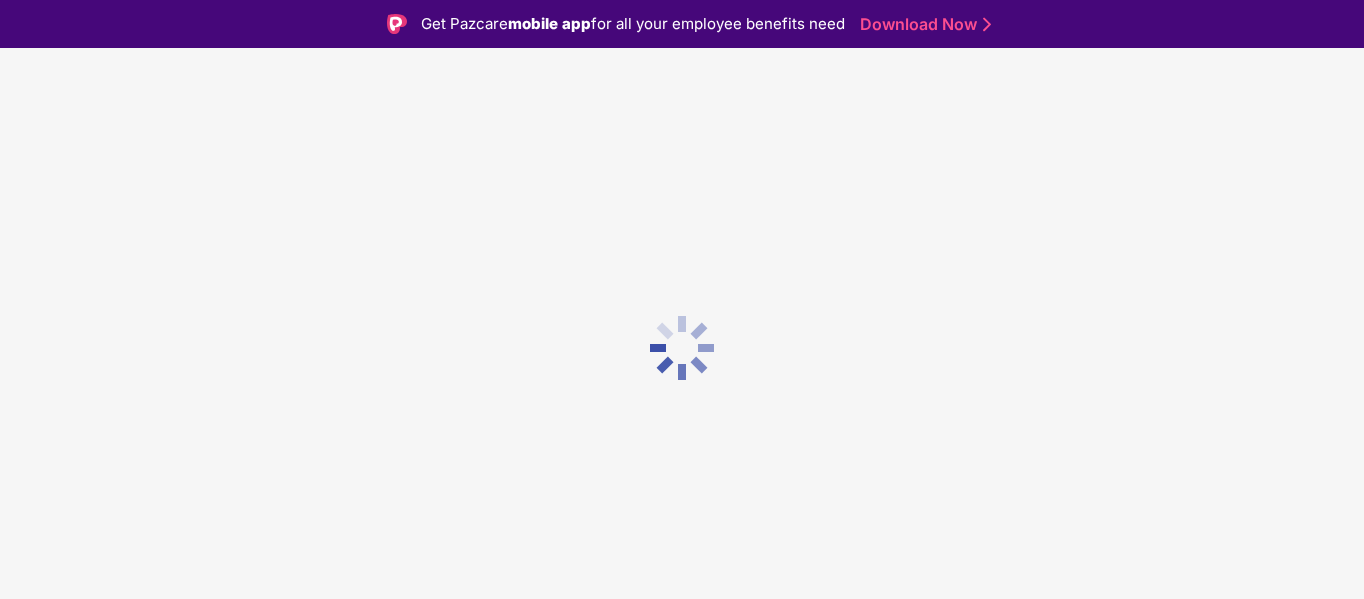 scroll, scrollTop: 48, scrollLeft: 0, axis: vertical 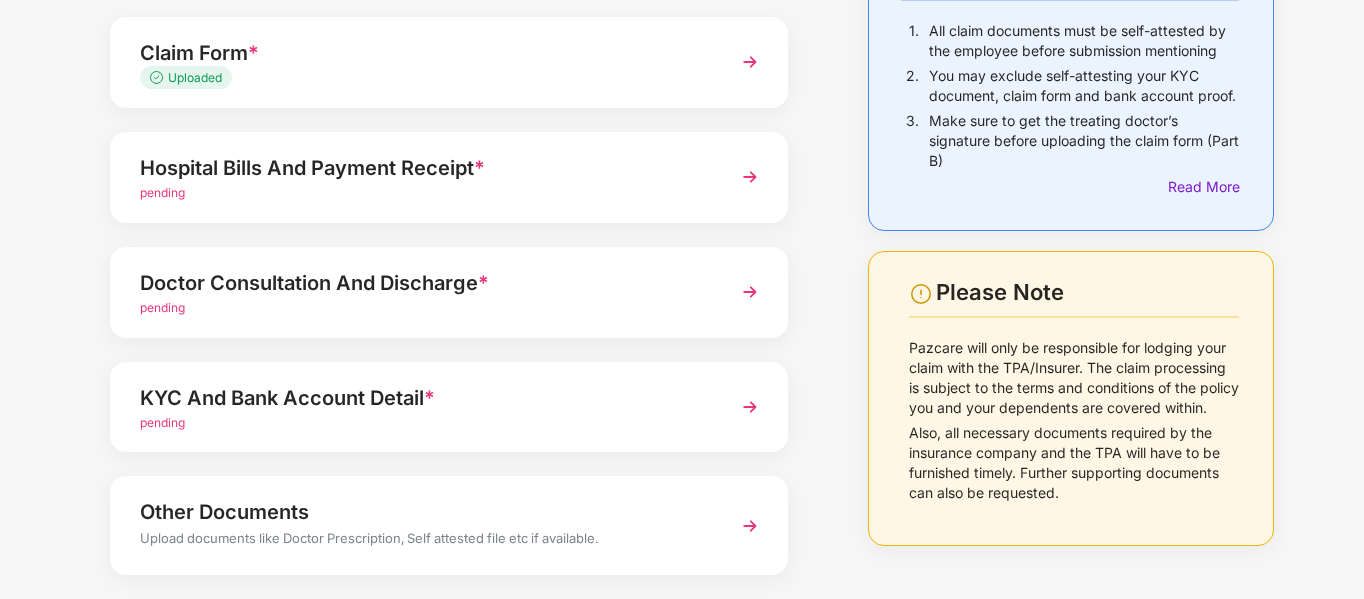 click on "Other Documents" at bounding box center (423, 512) 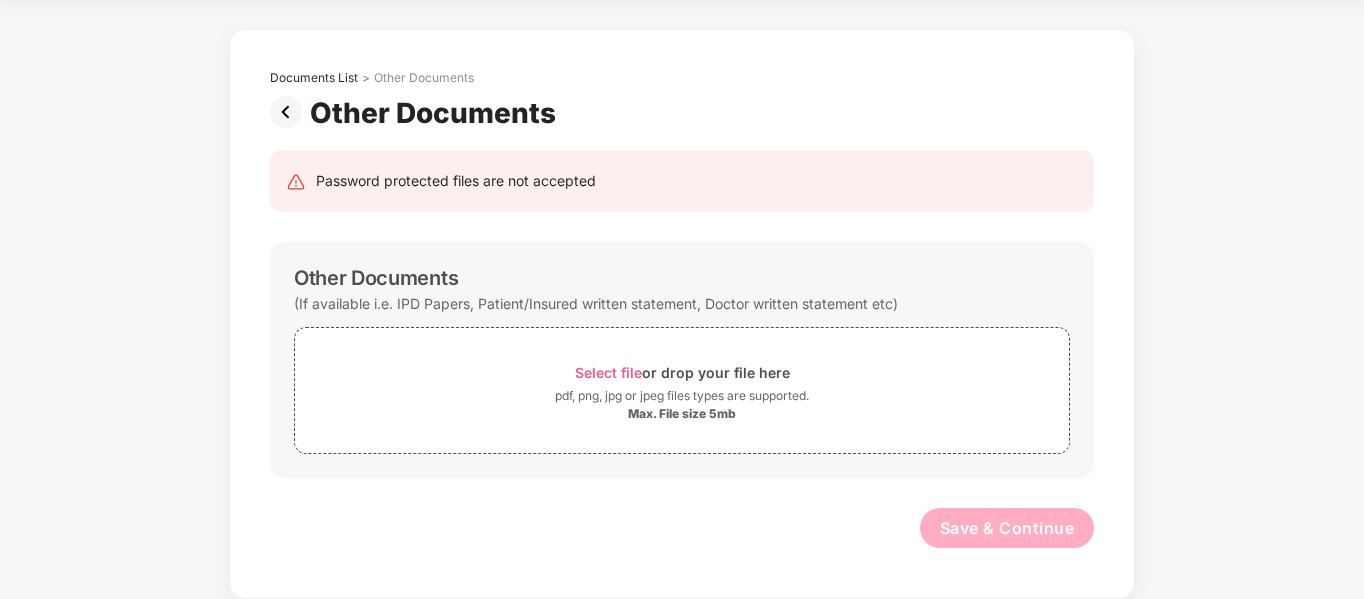 scroll, scrollTop: 0, scrollLeft: 0, axis: both 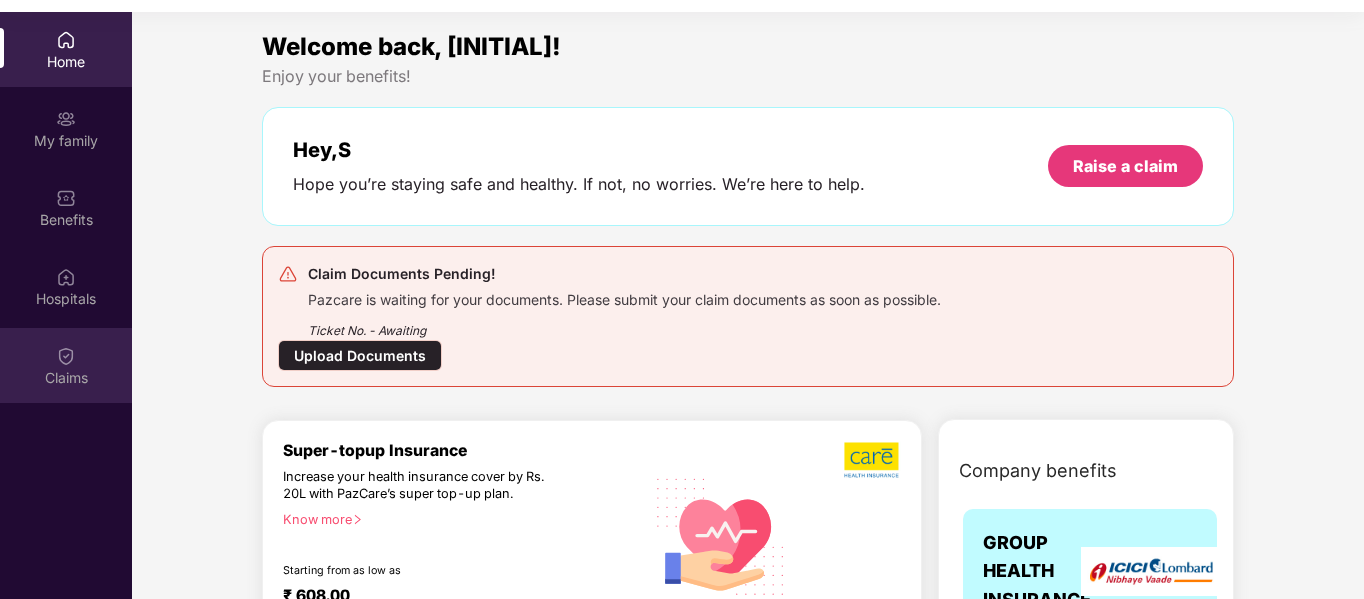 click on "Claims" at bounding box center [66, 378] 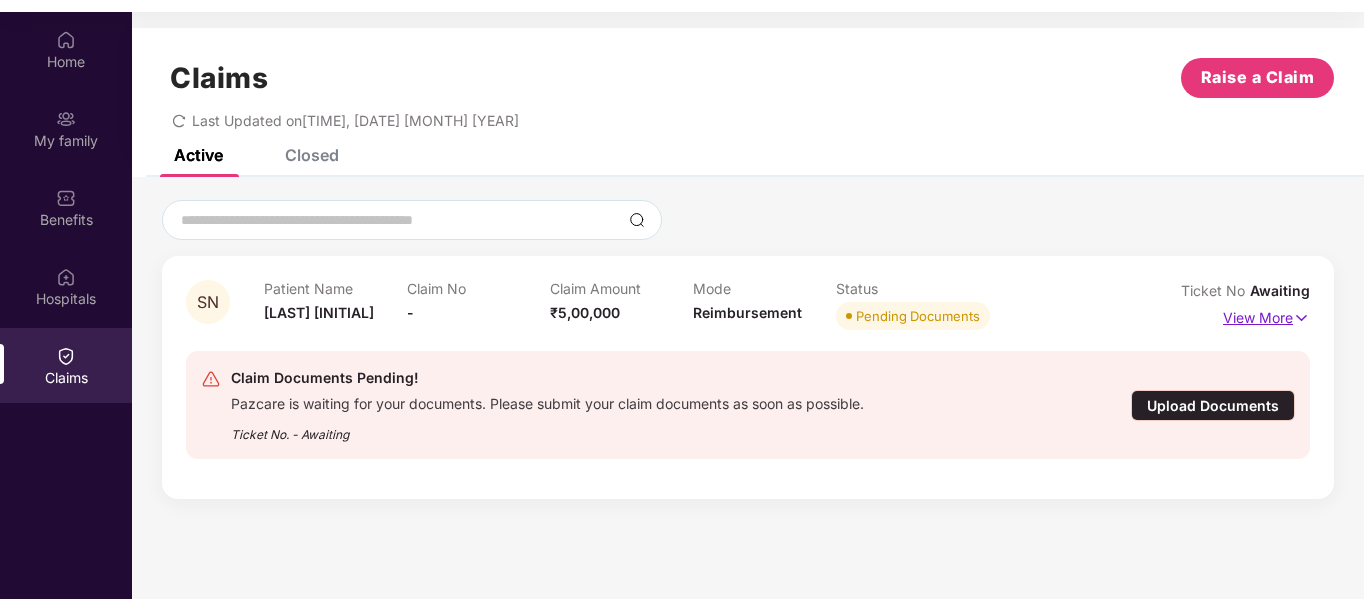 click on "View More" at bounding box center [1266, 315] 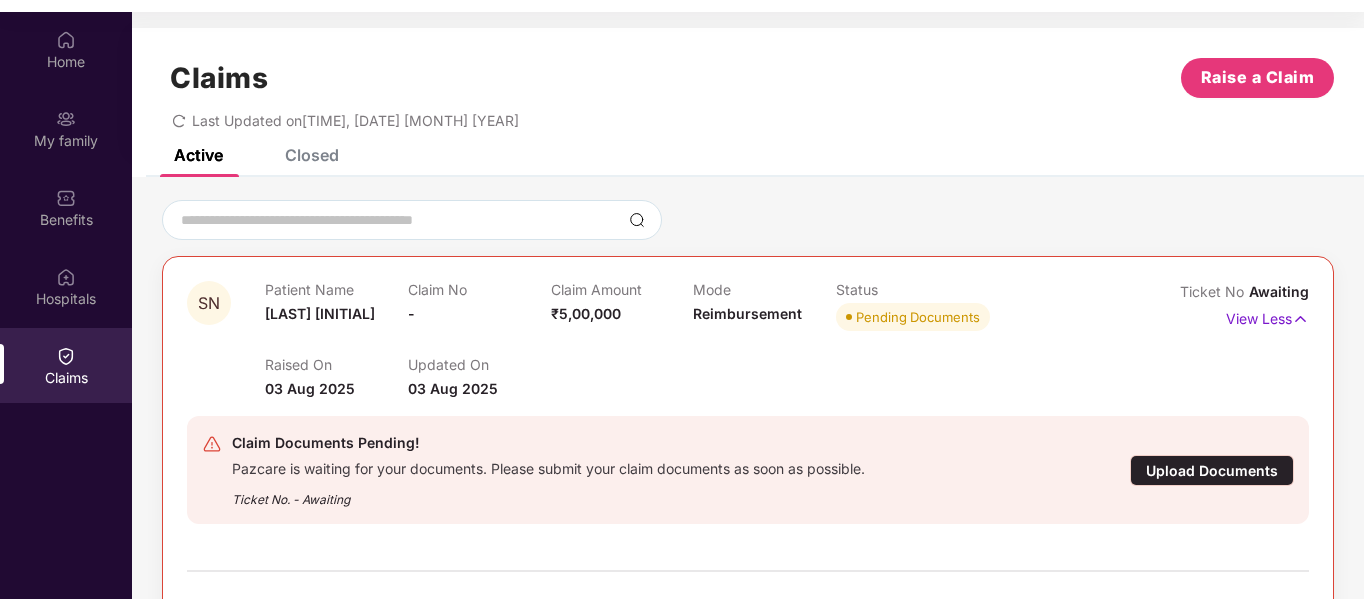 scroll, scrollTop: 187, scrollLeft: 0, axis: vertical 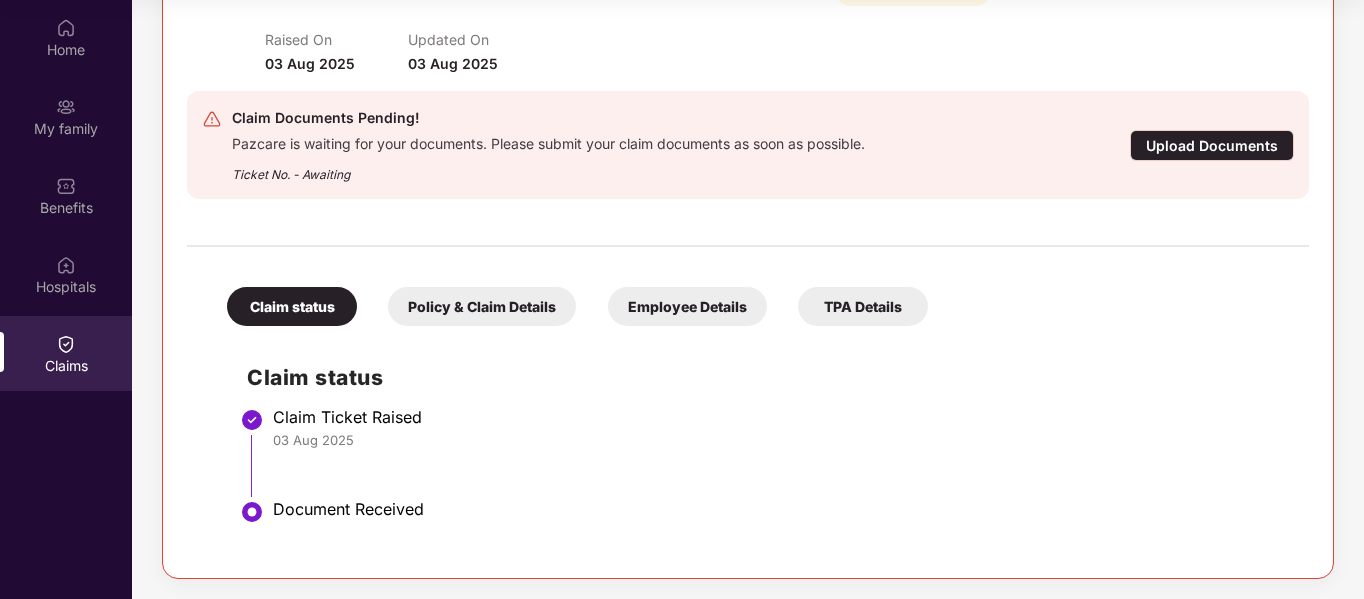 click on "Upload Documents" at bounding box center [1212, 145] 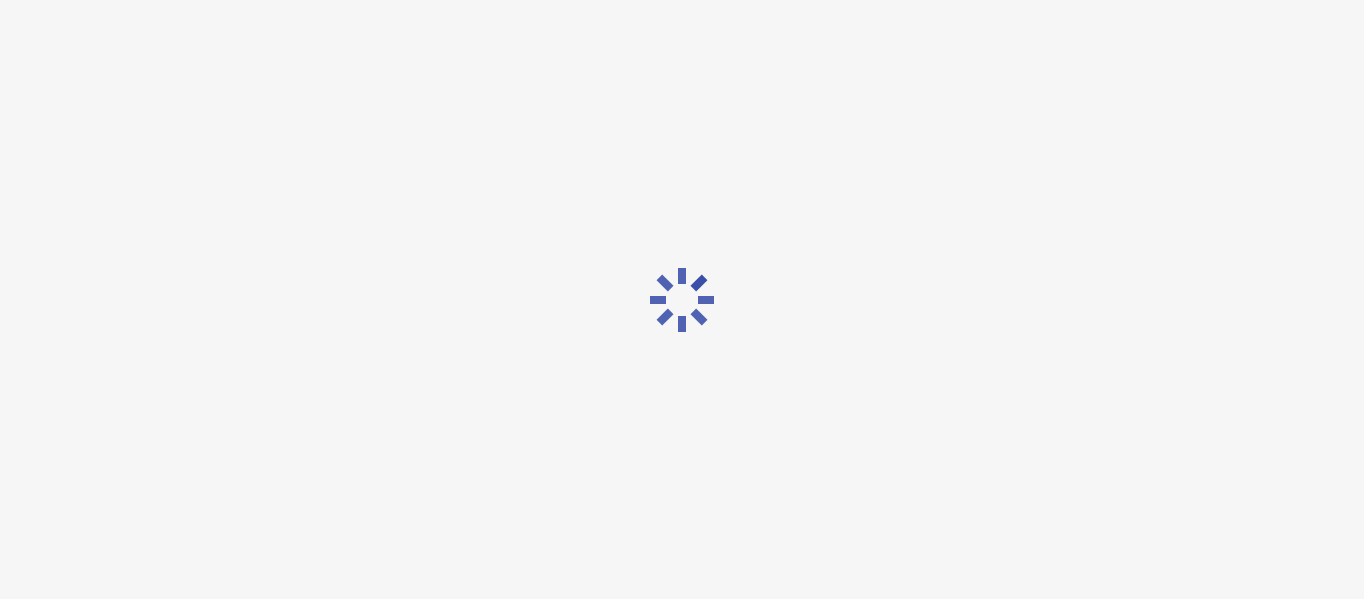 scroll, scrollTop: 48, scrollLeft: 0, axis: vertical 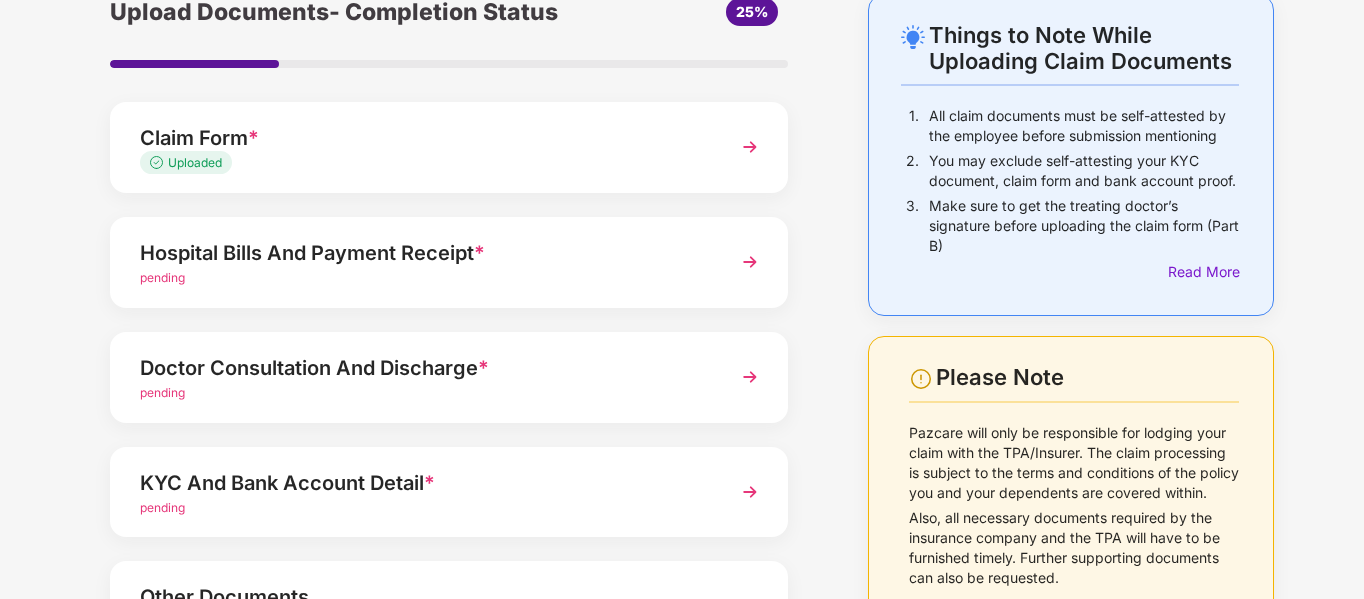click on "pending" at bounding box center (423, 278) 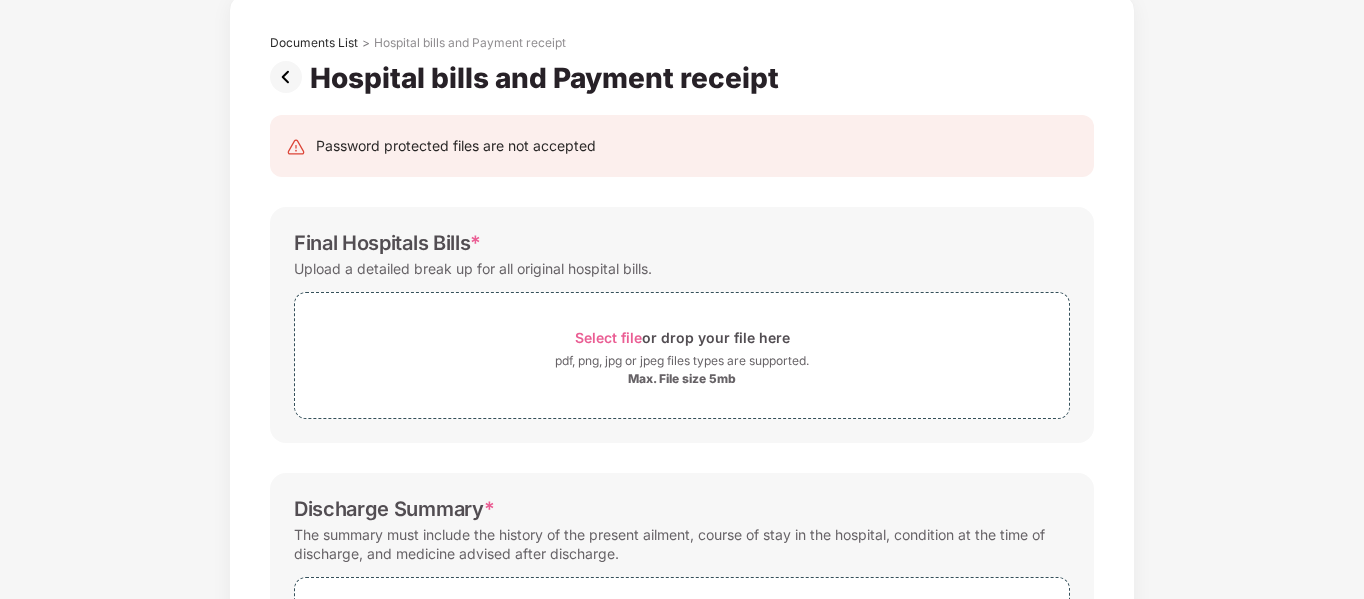 scroll, scrollTop: 0, scrollLeft: 0, axis: both 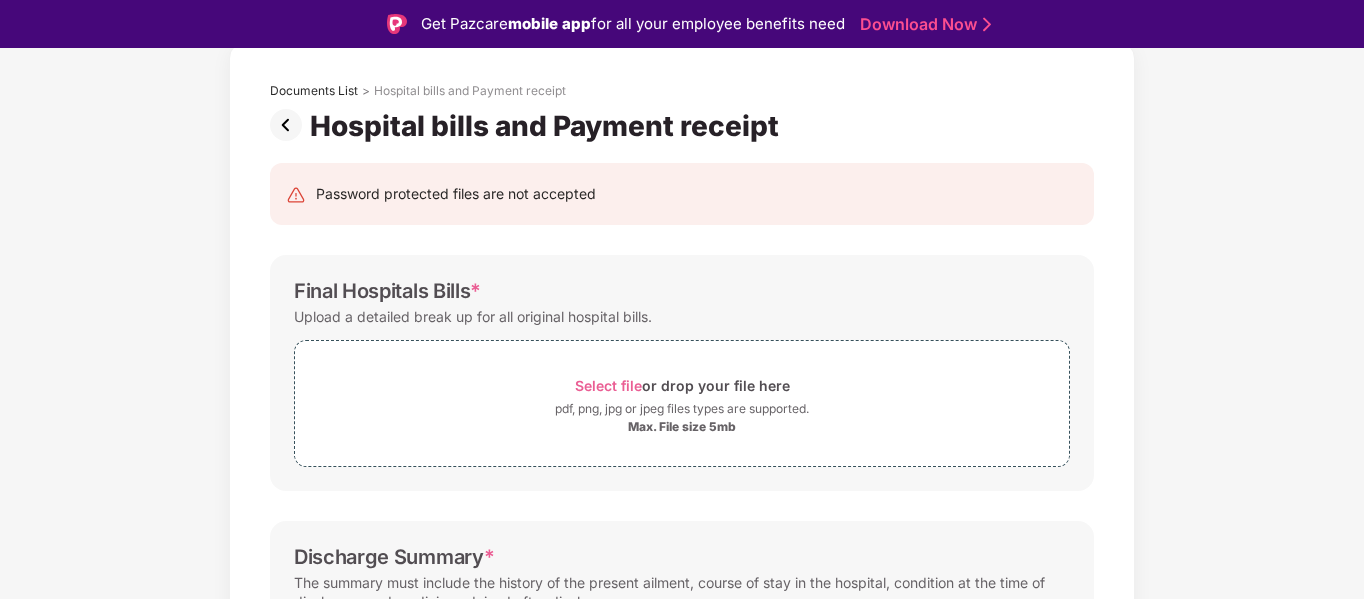 click on "Documents List > Hospital bills and Payment receipt   Hospital bills and Payment receipt Password protected files are not accepted Final Hospitals Bills * Upload a detailed break up for all original hospital bills.   Select file  or drop your file here pdf, png, jpg or jpeg files types are supported. Max. File size 5mb   Discharge Summary * The summary must include the history of the present ailment, course of stay in the hospital, condition at the time of discharge, and medicine advised after discharge.   Select file  or drop your file here pdf, png, jpg or jpeg files types are supported. Max. File size 5mb   Payment Receipt Proofs * Upload receipts against all bills that have been cleared   Select file  or drop your file here pdf, png, jpg or jpeg files types are supported. Max. File size 5mb    Save & Continue" at bounding box center (682, 602) 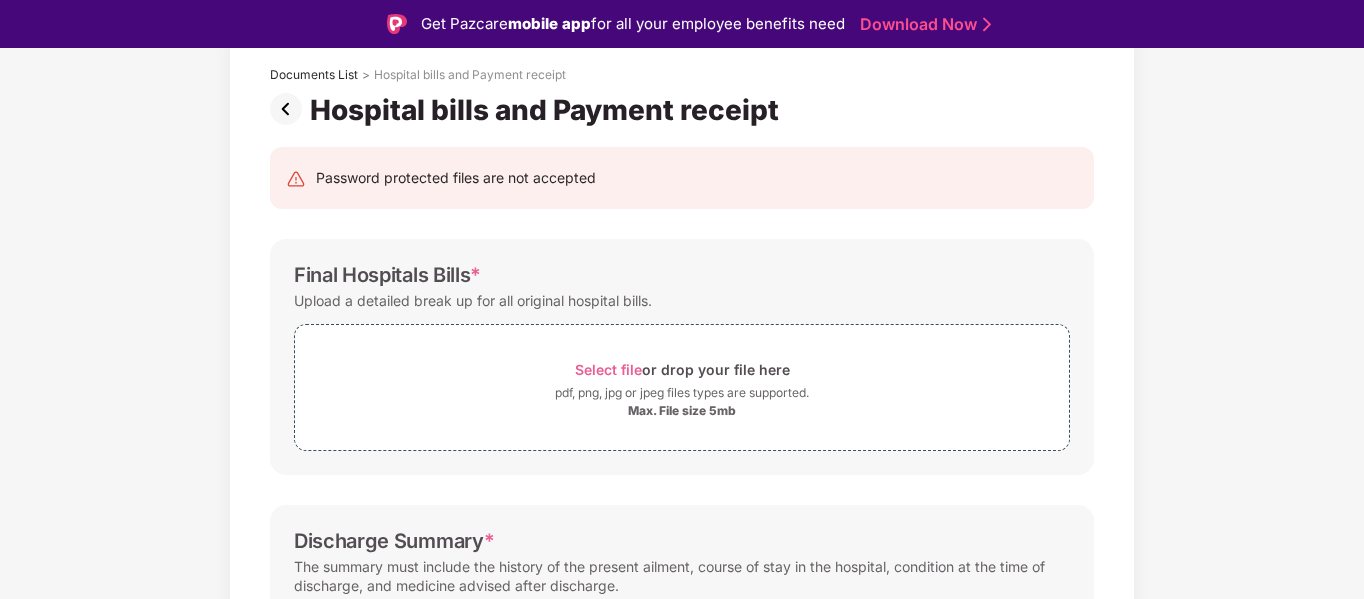 scroll, scrollTop: 216, scrollLeft: 0, axis: vertical 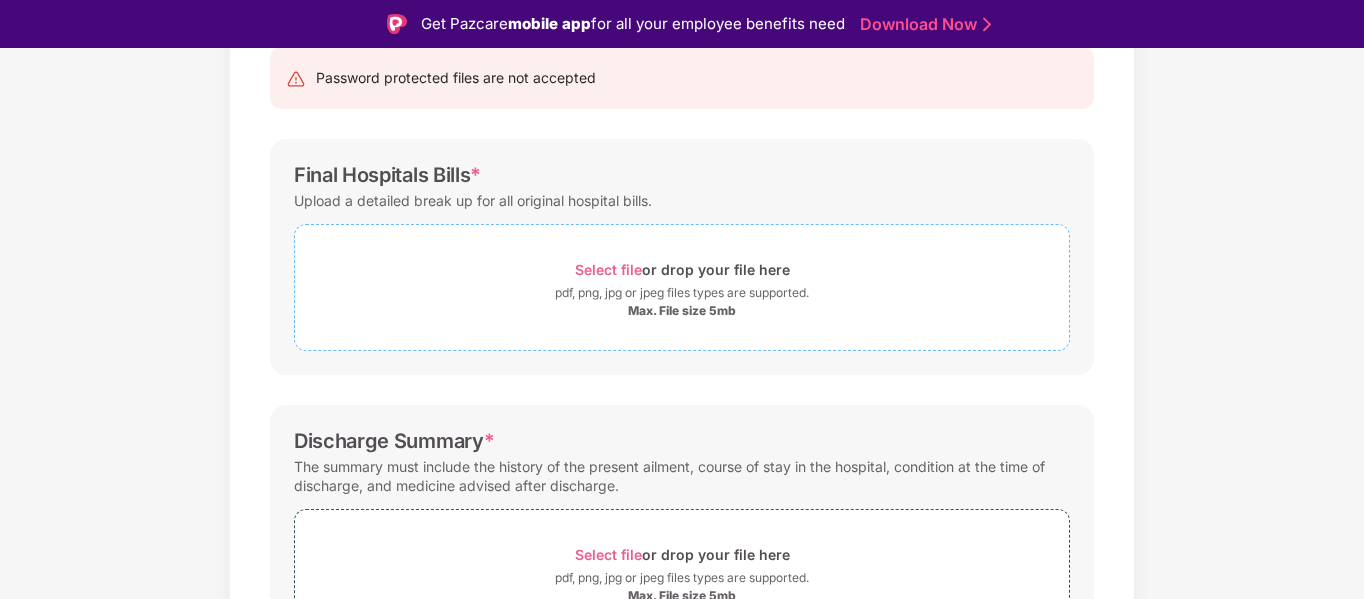click on "pdf, png, jpg or jpeg files types are supported." at bounding box center [682, 293] 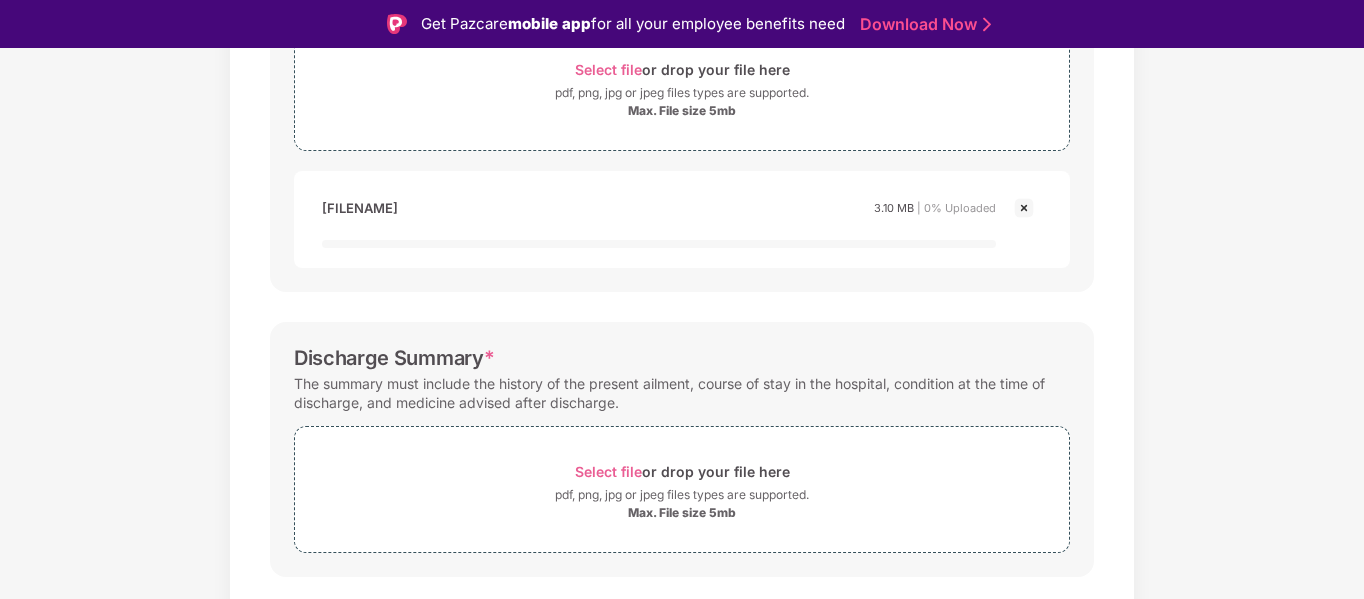 scroll, scrollTop: 616, scrollLeft: 0, axis: vertical 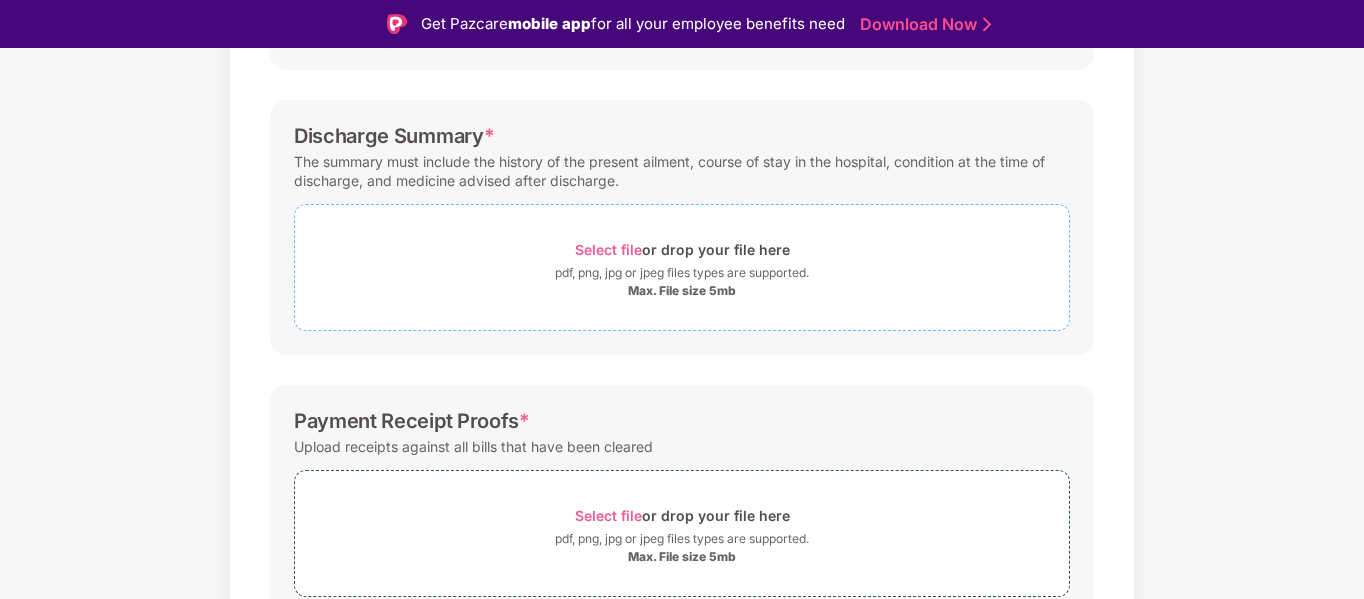 click on "pdf, png, jpg or jpeg files types are supported." at bounding box center [682, 273] 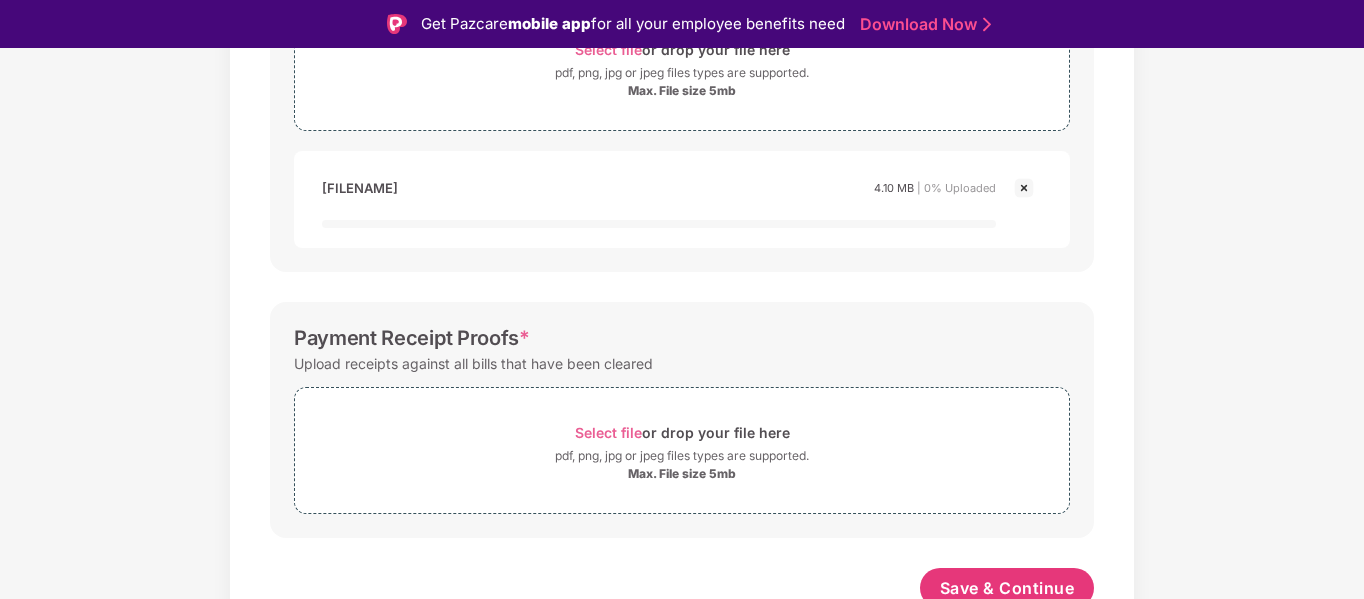 scroll, scrollTop: 828, scrollLeft: 0, axis: vertical 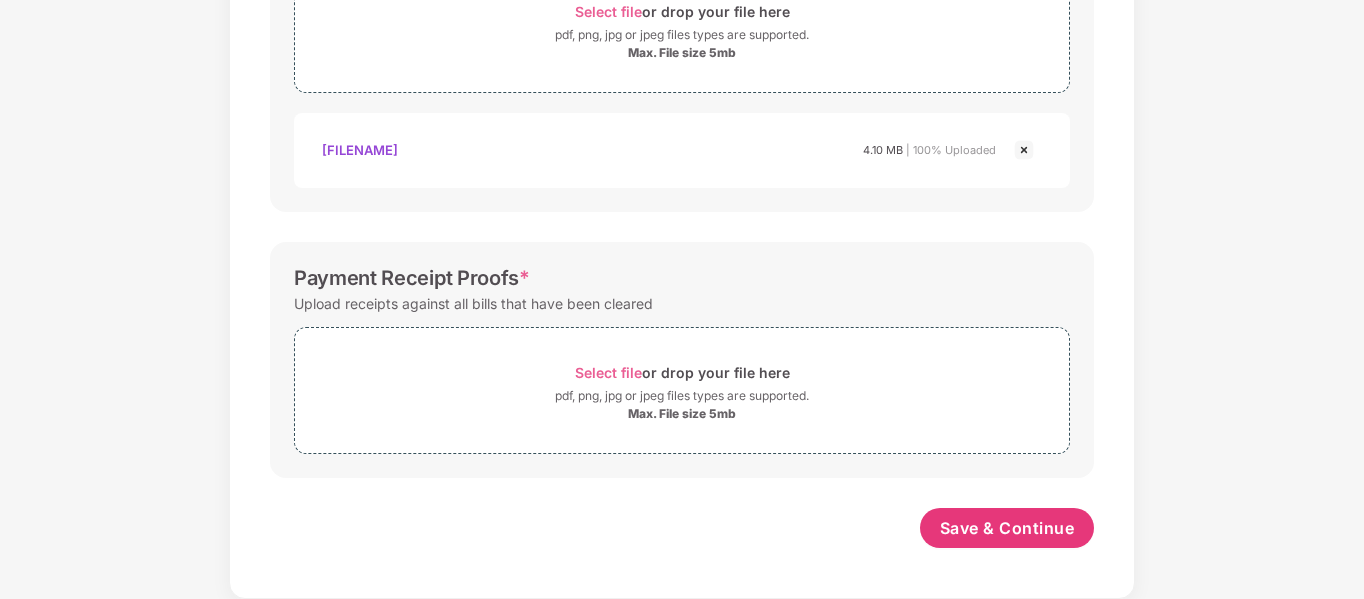 click on "Documents List > Hospital bills and Payment receipt   Hospital bills and Payment receipt Password protected files are not accepted Final Hospitals Bills * Upload a detailed break up for all original hospital bills.   Select file  or drop your file here pdf, png, jpg or jpeg files types are supported. Max. File size 5mb [FILENAME]   [FILENAME] 3.10 MB    | 100% Uploaded Discharge Summary * The summary must include the history of the present ailment, course of stay in the hospital, condition at the time of discharge, and medicine advised after discharge.   Select file  or drop your file here pdf, png, jpg or jpeg files types are supported. Max. File size 5mb [FILENAME]   [FILENAME] 4.10 MB    | 100% Uploaded Payment Receipt Proofs * Upload receipts against all bills that have been cleared   Select file  or drop your file here pdf, png, jpg or jpeg files types are supported. Max. File size 5mb    Save & Continue" at bounding box center (682, -57) 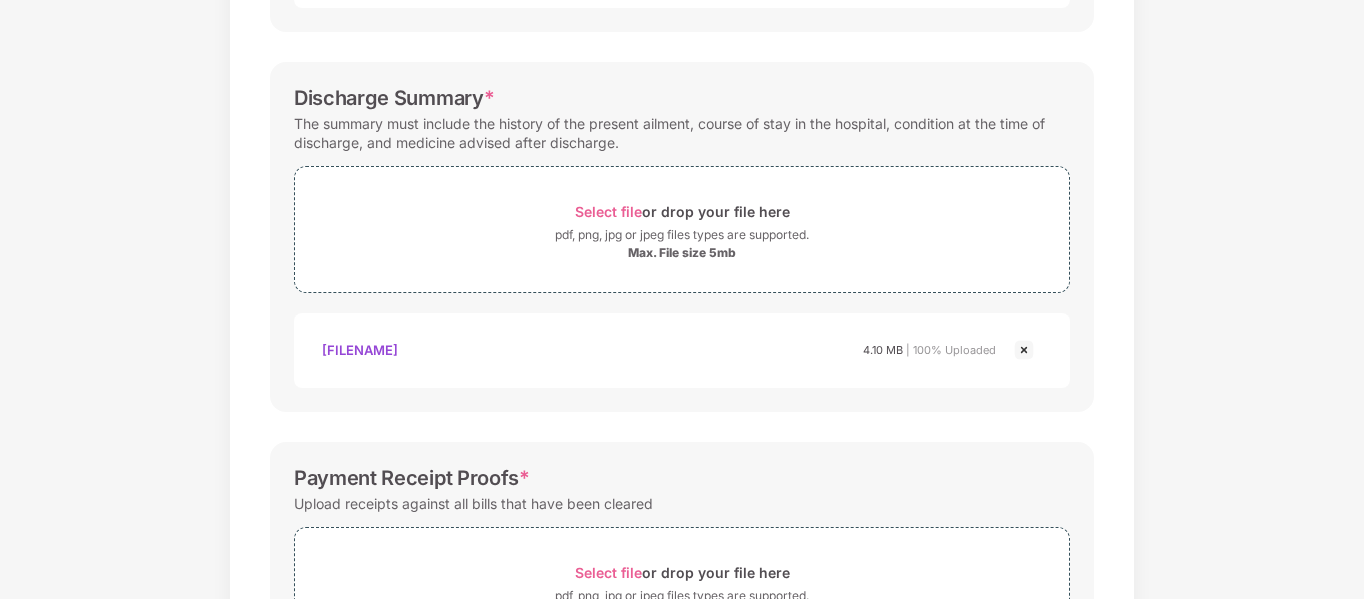 scroll, scrollTop: 806, scrollLeft: 0, axis: vertical 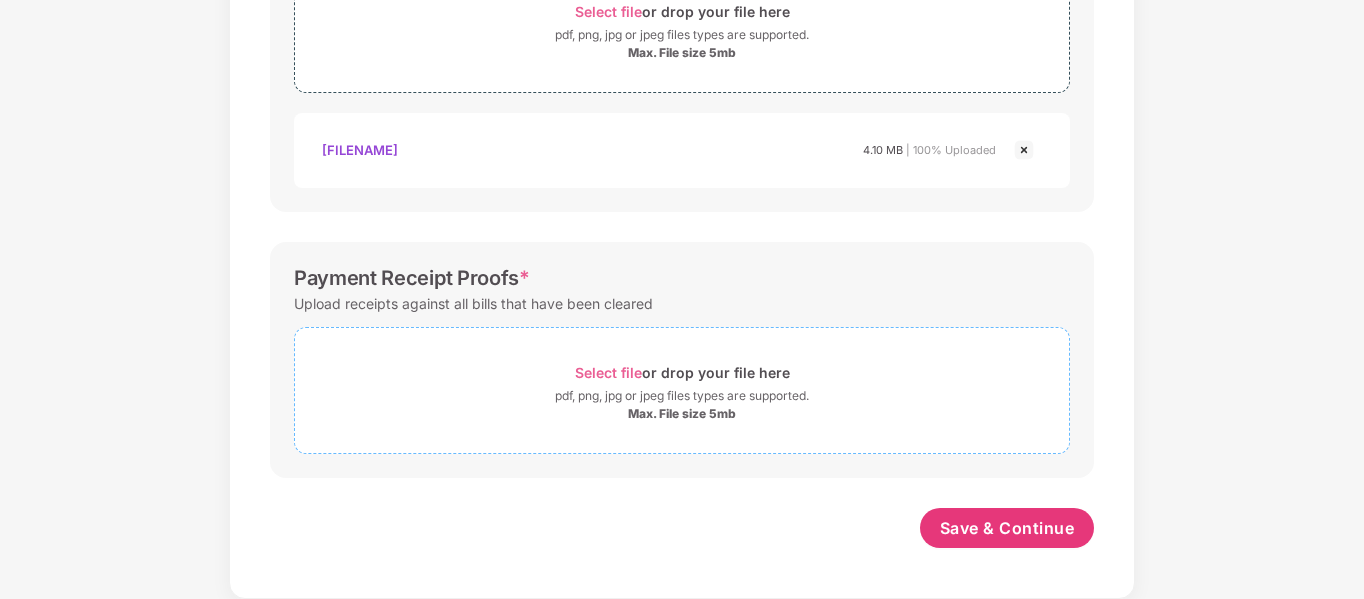 click on "Max. File size 5mb" at bounding box center [682, 414] 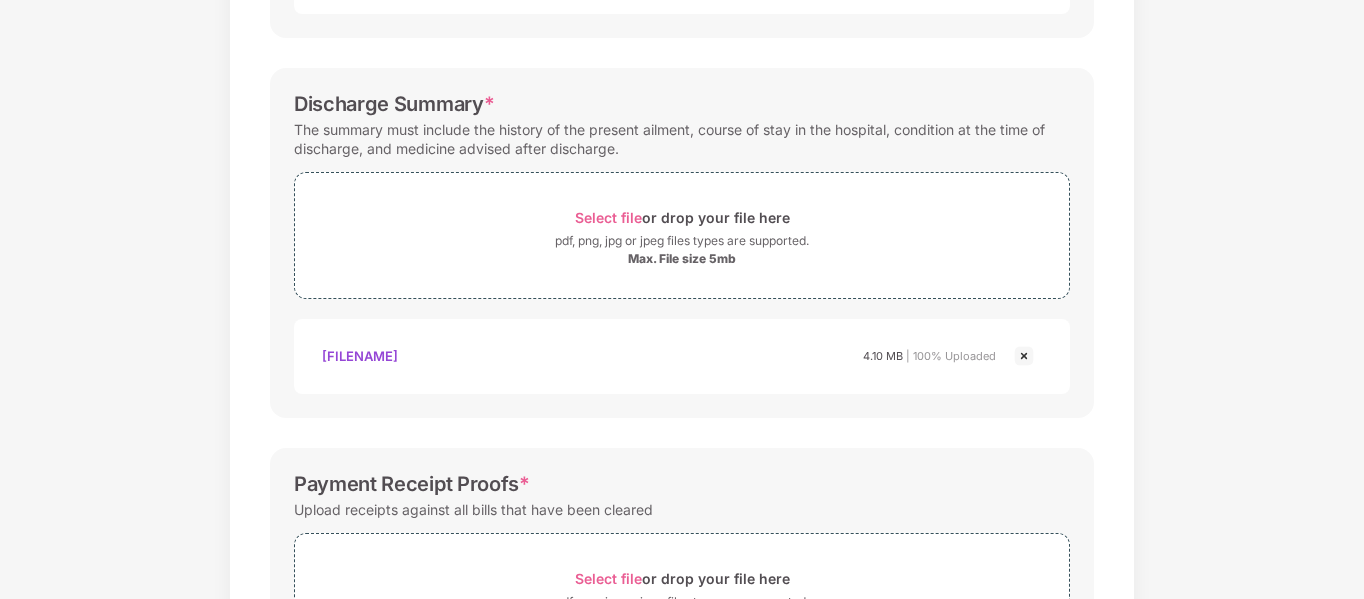 scroll, scrollTop: 923, scrollLeft: 0, axis: vertical 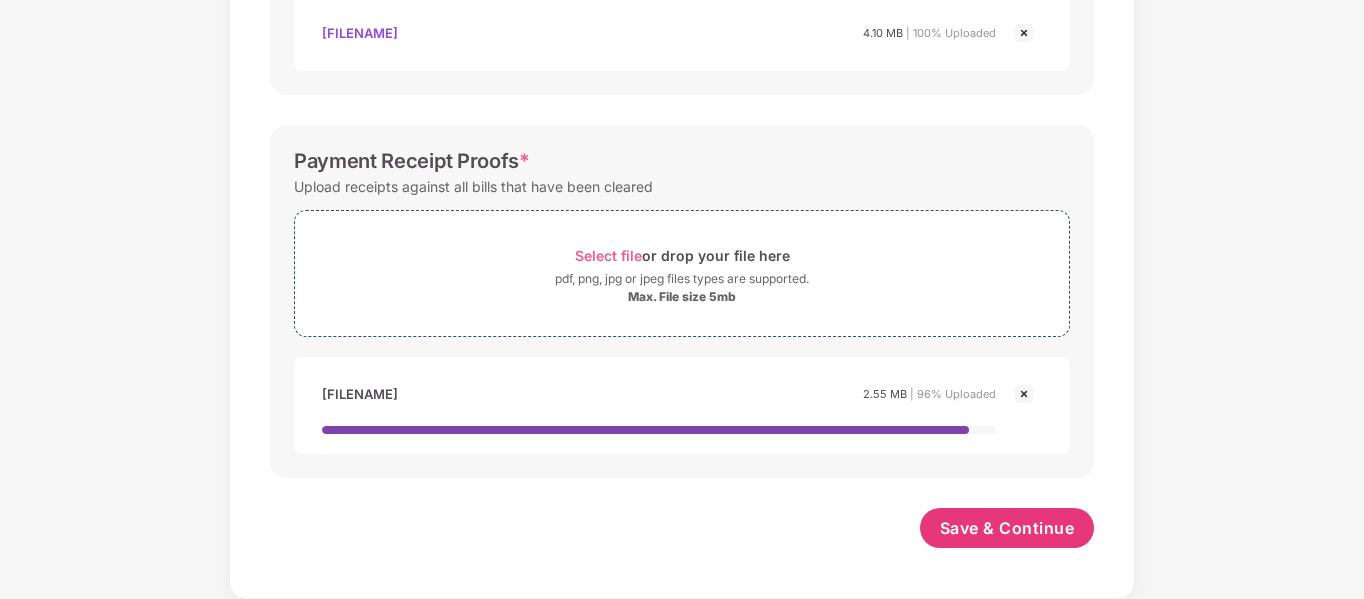 click on "Documents List > Hospital bills and Payment receipt   Hospital bills and Payment receipt Password protected files are not accepted Final Hospitals Bills * Upload a detailed break up for all original hospital bills.   Select file  or drop your file here pdf, png, jpg or jpeg files types are supported. Max. File size 5mb [FILENAME]   [FILENAME] 3.10 MB    | 100% Uploaded Discharge Summary * The summary must include the history of the present ailment, course of stay in the hospital, condition at the time of discharge, and medicine advised after discharge.   Select file  or drop your file here pdf, png, jpg or jpeg files types are supported. Max. File size 5mb [FILENAME]   [FILENAME] 4.10 MB    | 100% Uploaded Payment Receipt Proofs * Upload receipts against all bills that have been cleared   Select file  or drop your file here pdf, png, jpg or jpeg files types are supported. Max. File size 5mb [FILENAME]   2.55 MB" at bounding box center (682, -115) 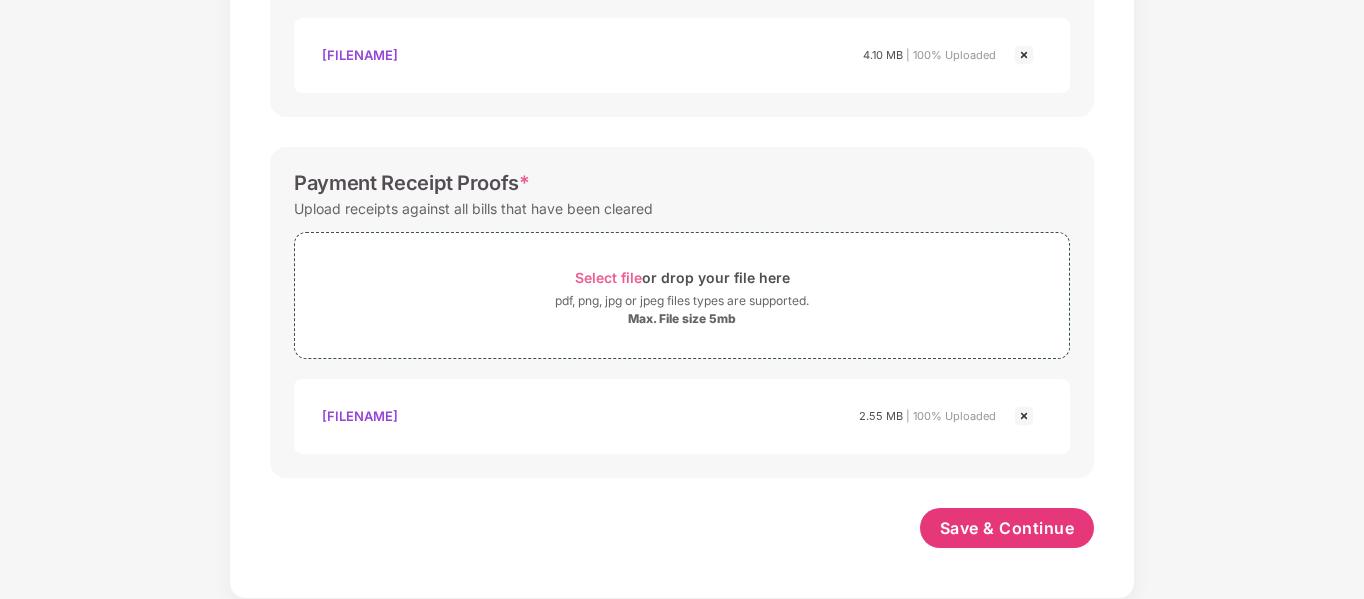 scroll, scrollTop: 901, scrollLeft: 0, axis: vertical 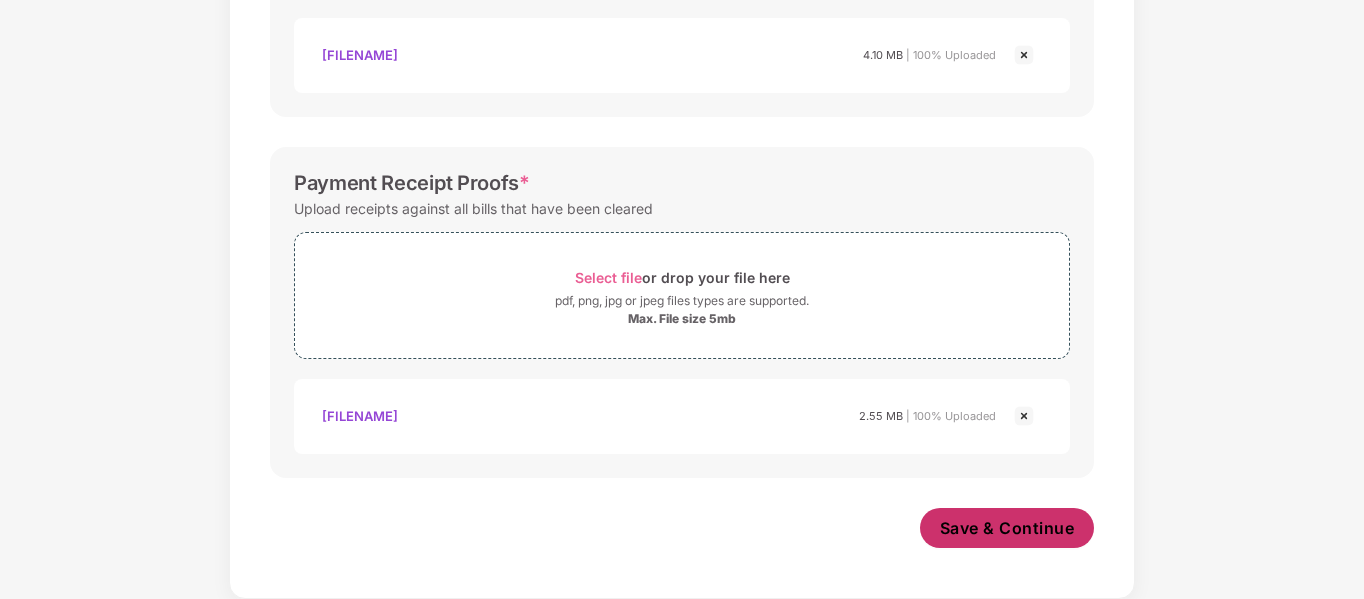 click on "Save & Continue" at bounding box center [1007, 528] 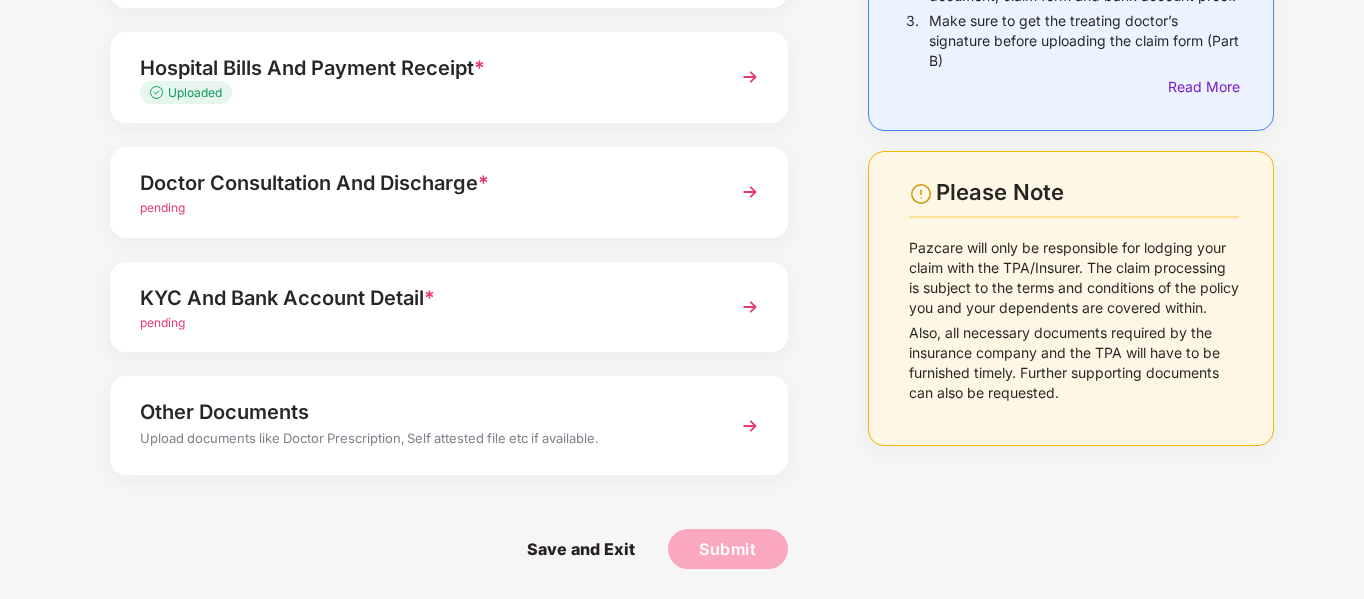 scroll, scrollTop: 185, scrollLeft: 0, axis: vertical 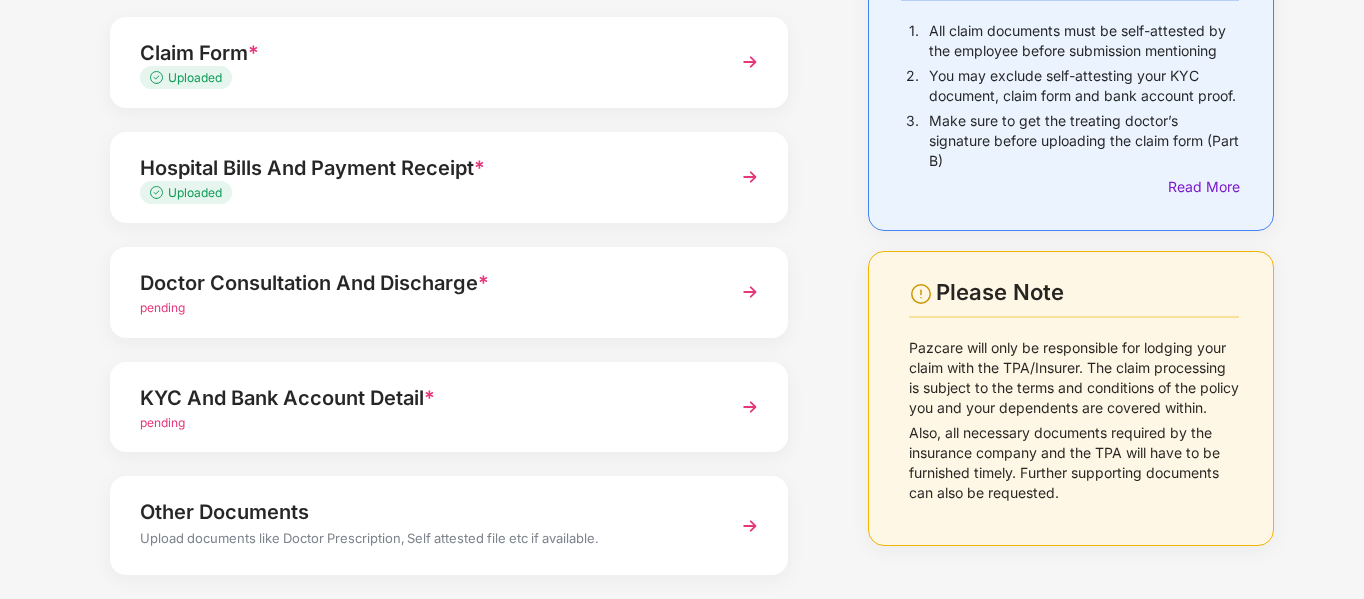 click on "Hospital Bills And Payment Receipt * Uploaded" at bounding box center [449, 177] 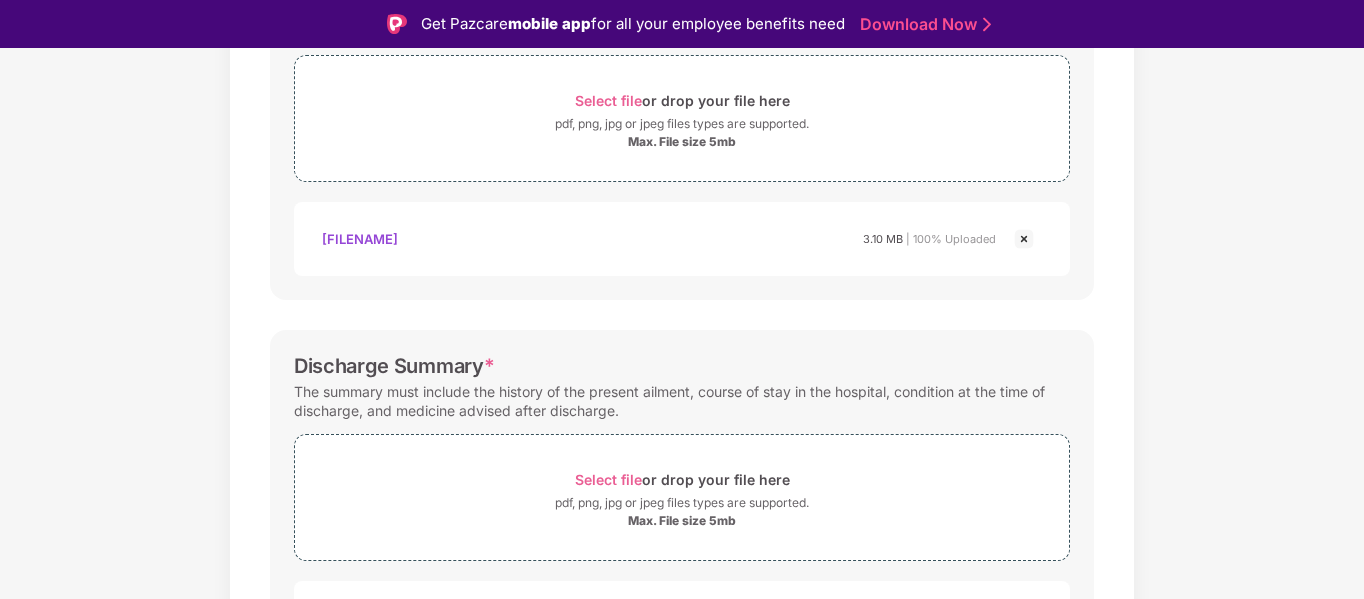 scroll, scrollTop: 485, scrollLeft: 0, axis: vertical 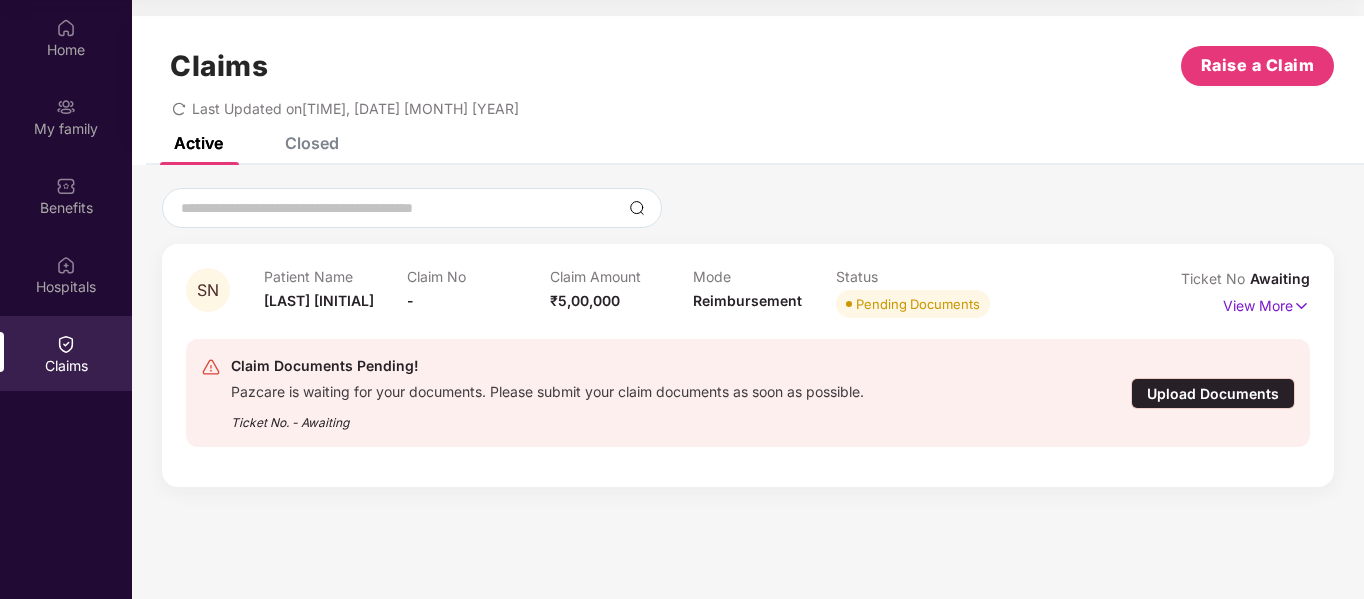 click on "Upload Documents" at bounding box center [1213, 393] 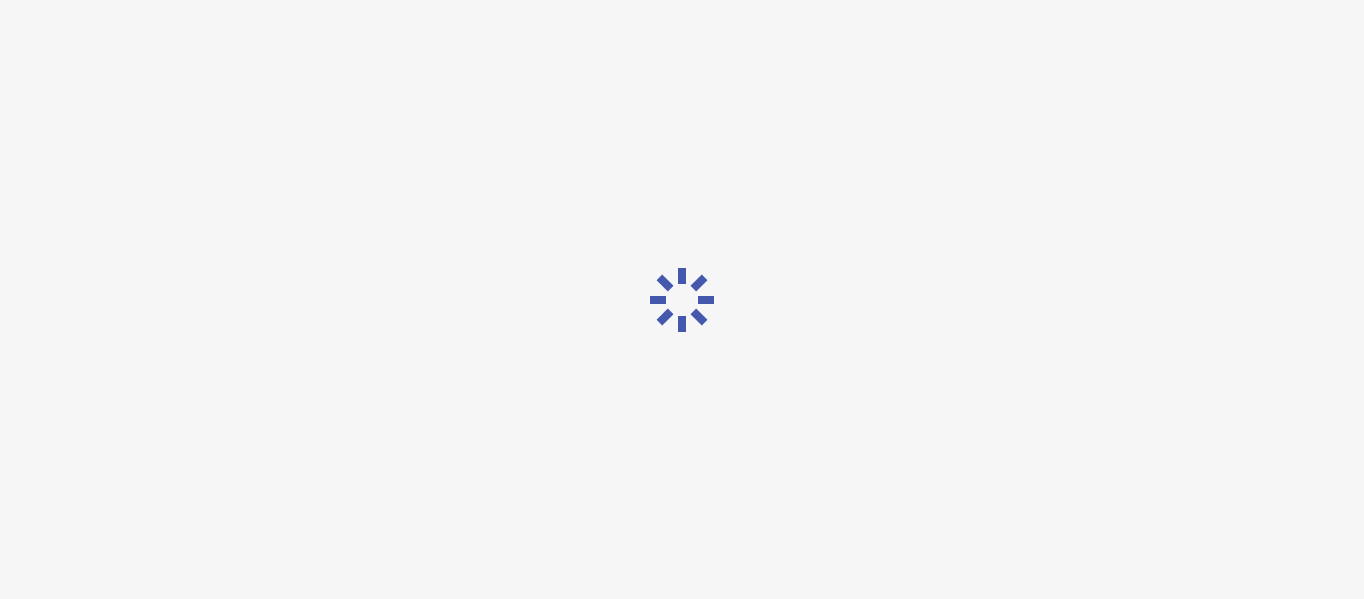 scroll, scrollTop: 48, scrollLeft: 0, axis: vertical 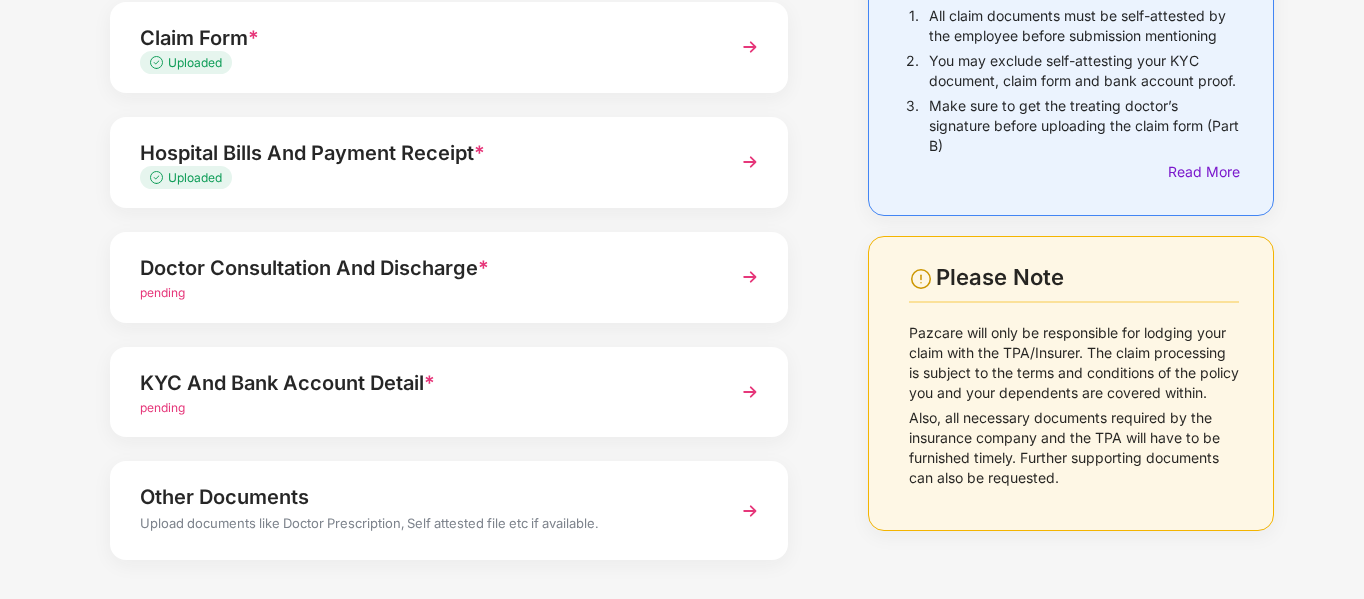 click on "Doctor Consultation And Discharge *" at bounding box center [423, 268] 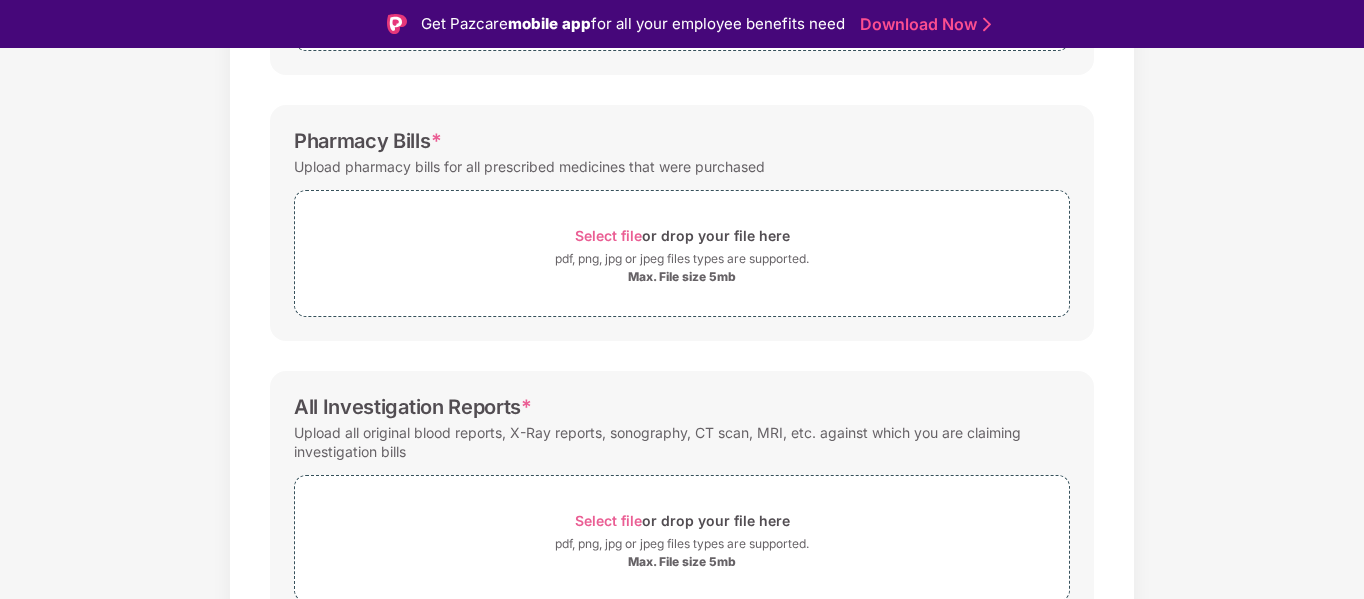 scroll, scrollTop: 616, scrollLeft: 0, axis: vertical 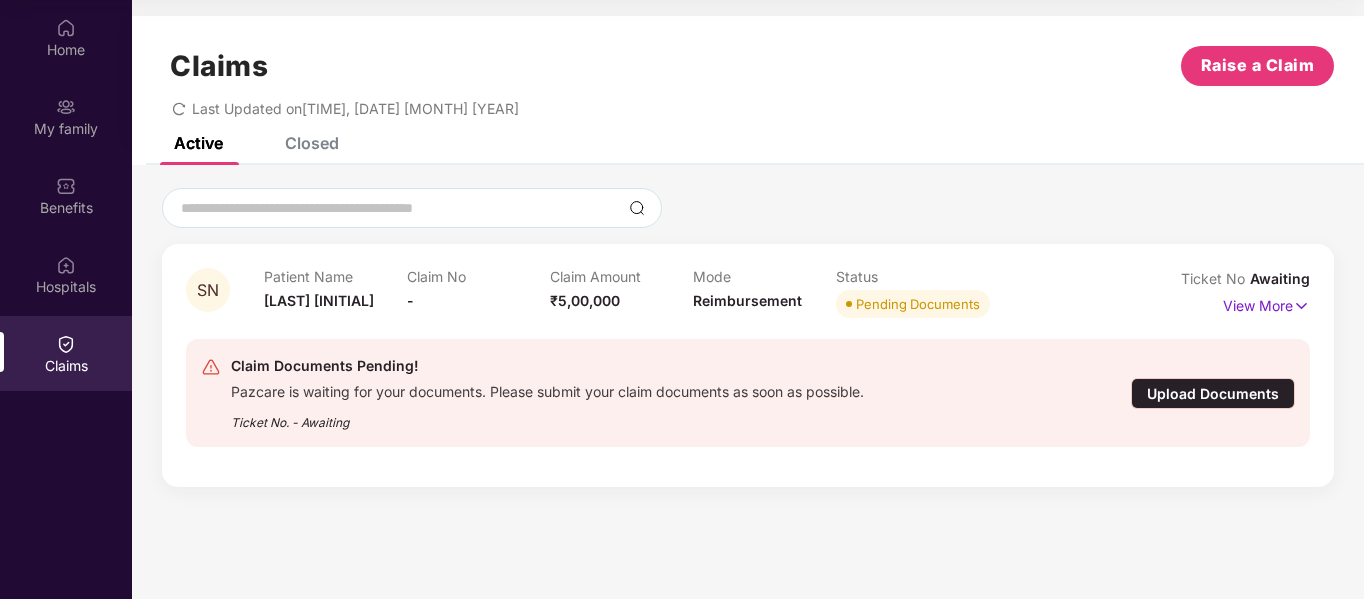 click on "Upload Documents" at bounding box center [1213, 393] 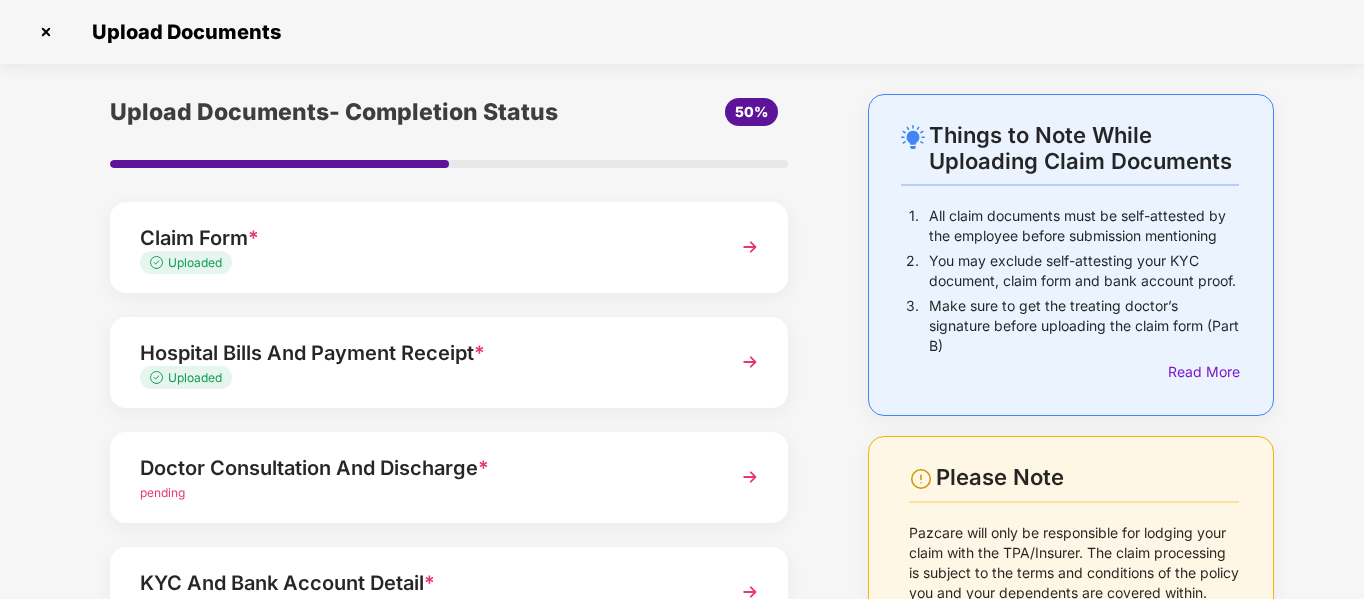 scroll, scrollTop: 285, scrollLeft: 0, axis: vertical 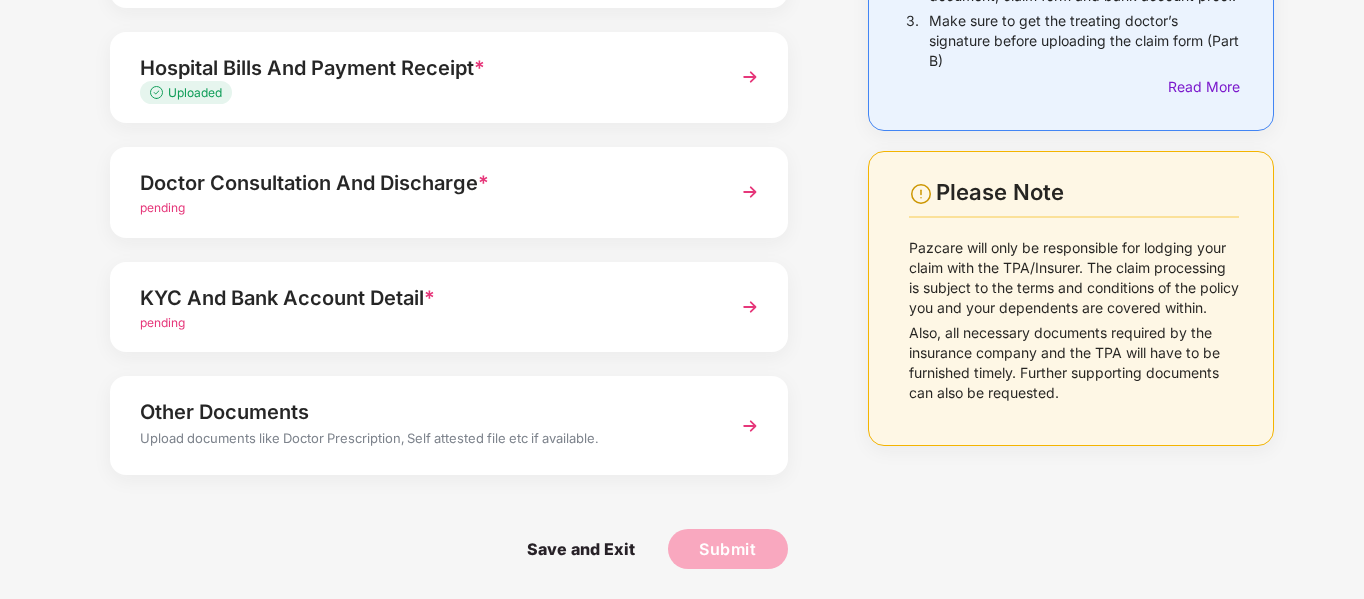 click on "KYC And Bank Account Detail *" at bounding box center [423, 298] 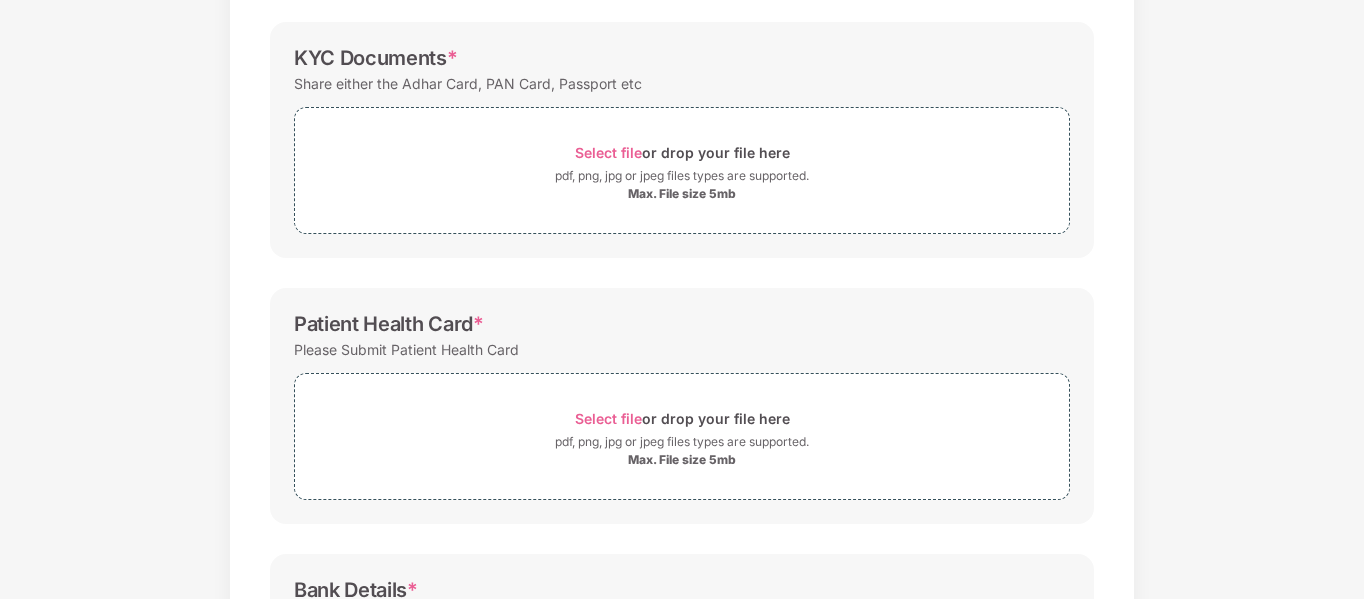scroll, scrollTop: 0, scrollLeft: 0, axis: both 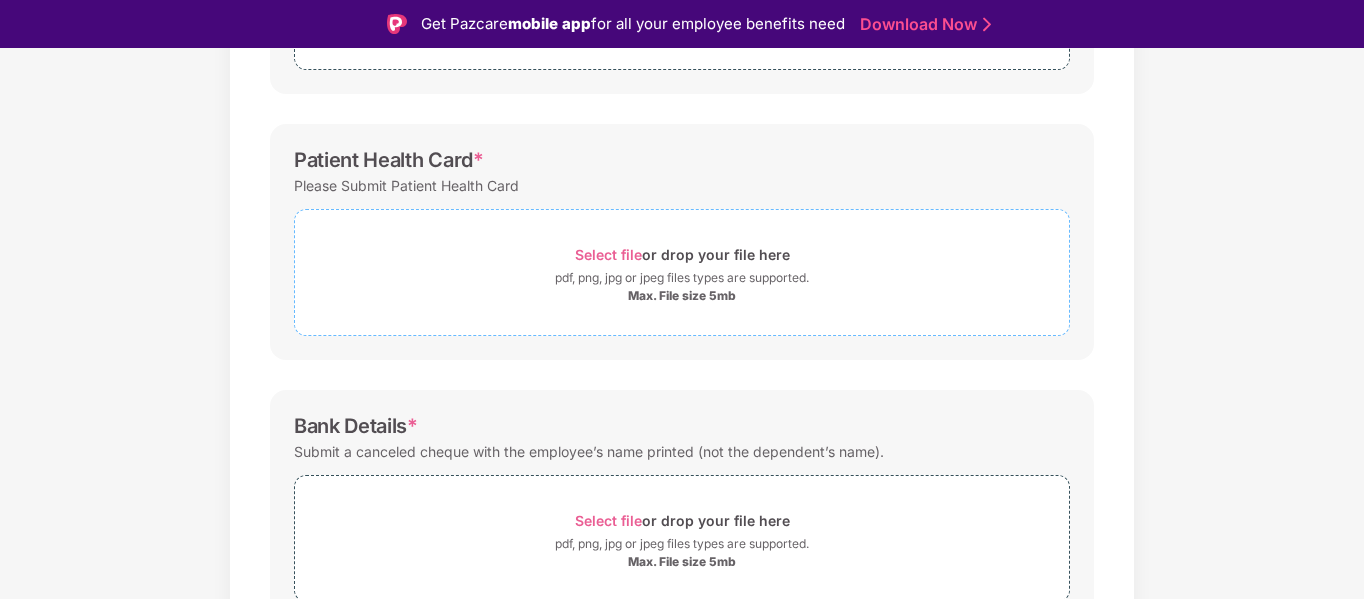click on "Select file" at bounding box center [608, 254] 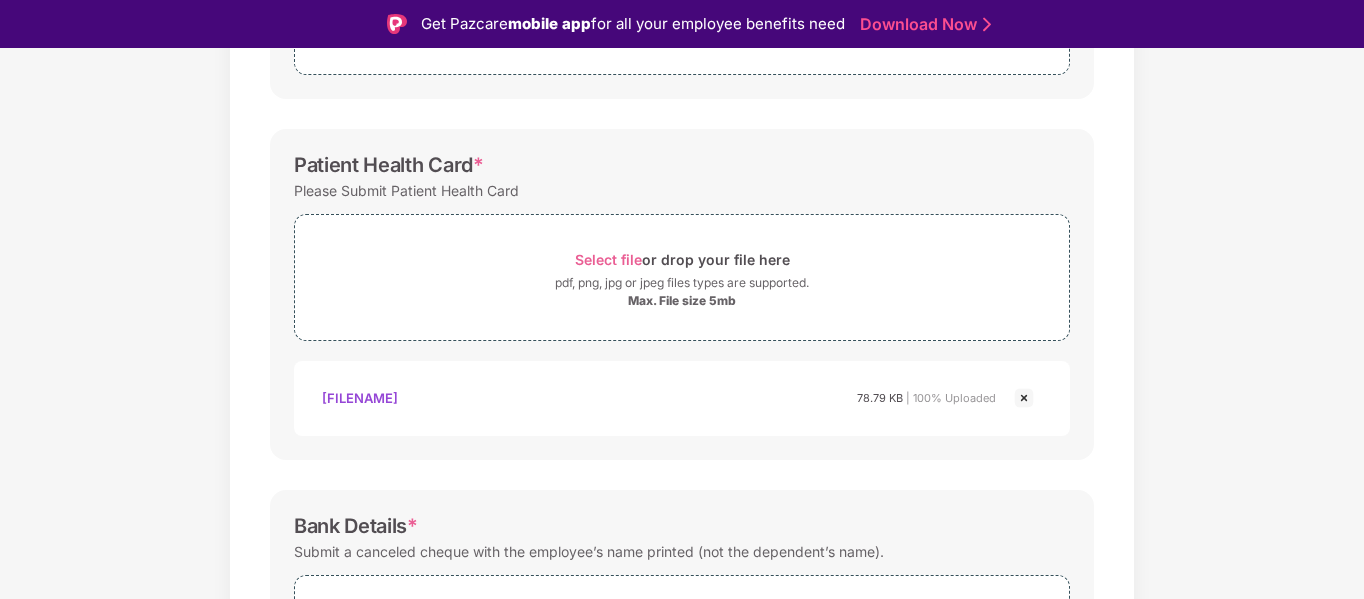 scroll, scrollTop: 692, scrollLeft: 0, axis: vertical 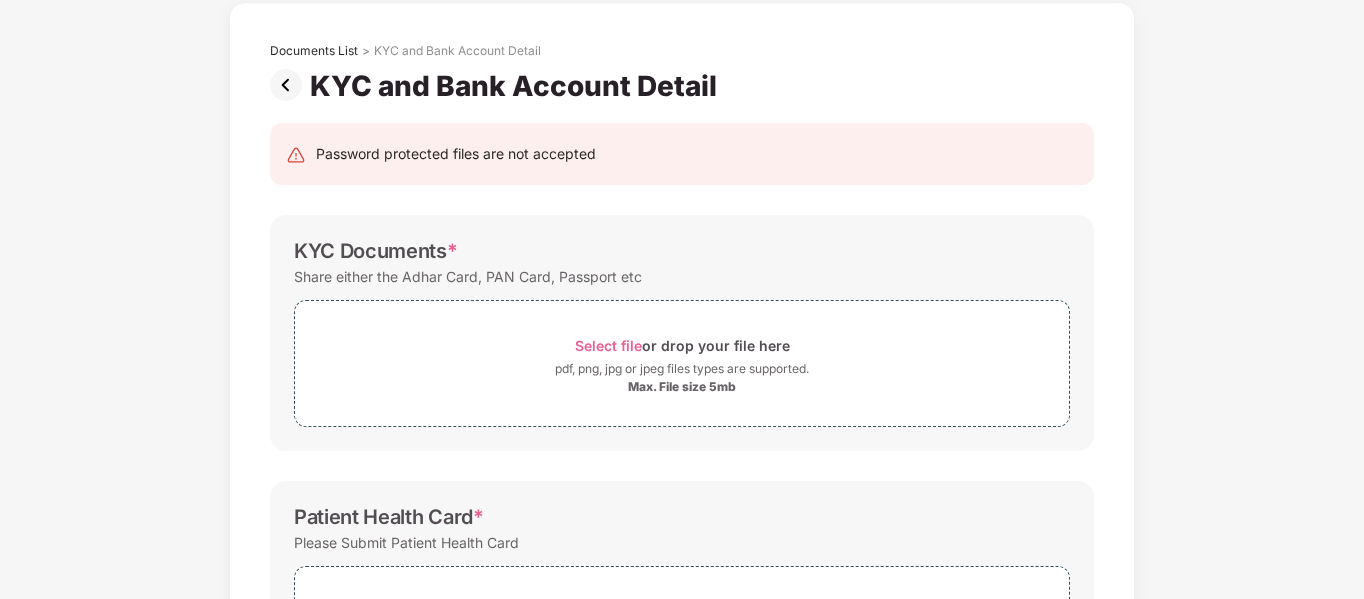 click on "Documents List > KYC and Bank Account Detail   KYC and Bank Account Detail Password protected files are not accepted KYC Documents * Share either the Adhar Card, PAN Card, Passport etc   Select file  or drop your file here pdf, png, jpg or jpeg files types are supported. Max. File size 5mb   Patient Health Card * Please Submit Patient Health Card    Select file  or drop your file here pdf, png, jpg or jpeg files types are supported. Max. File size 5mb [FILENAME]   [FILENAME] 78.79 KB    | 100% Uploaded Bank Details * Submit a canceled cheque with the employee’s name printed (not the dependent’s name).   Select file  or drop your file here pdf, png, jpg or jpeg files types are supported. Max. File size 5mb    Save & Continue" at bounding box center [682, 600] 